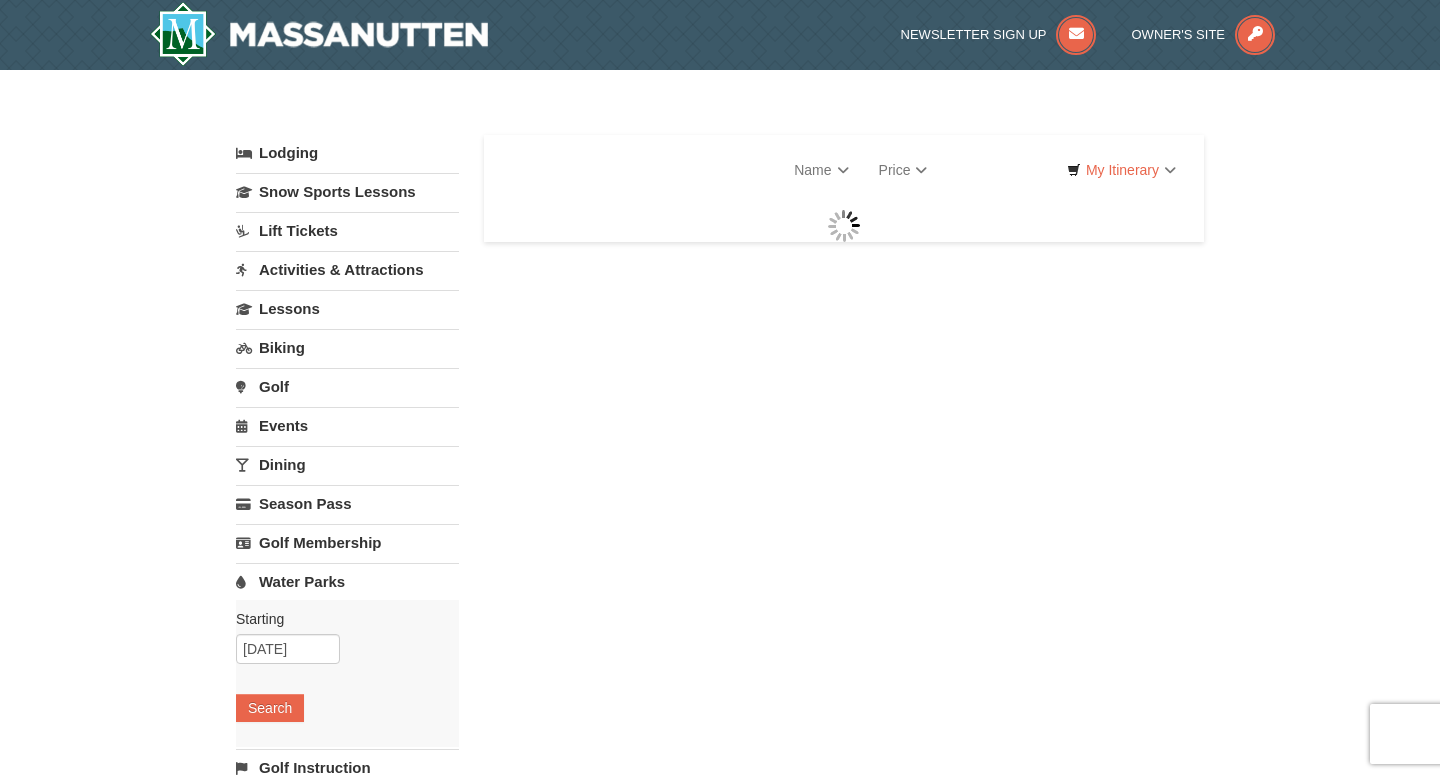 scroll, scrollTop: 0, scrollLeft: 0, axis: both 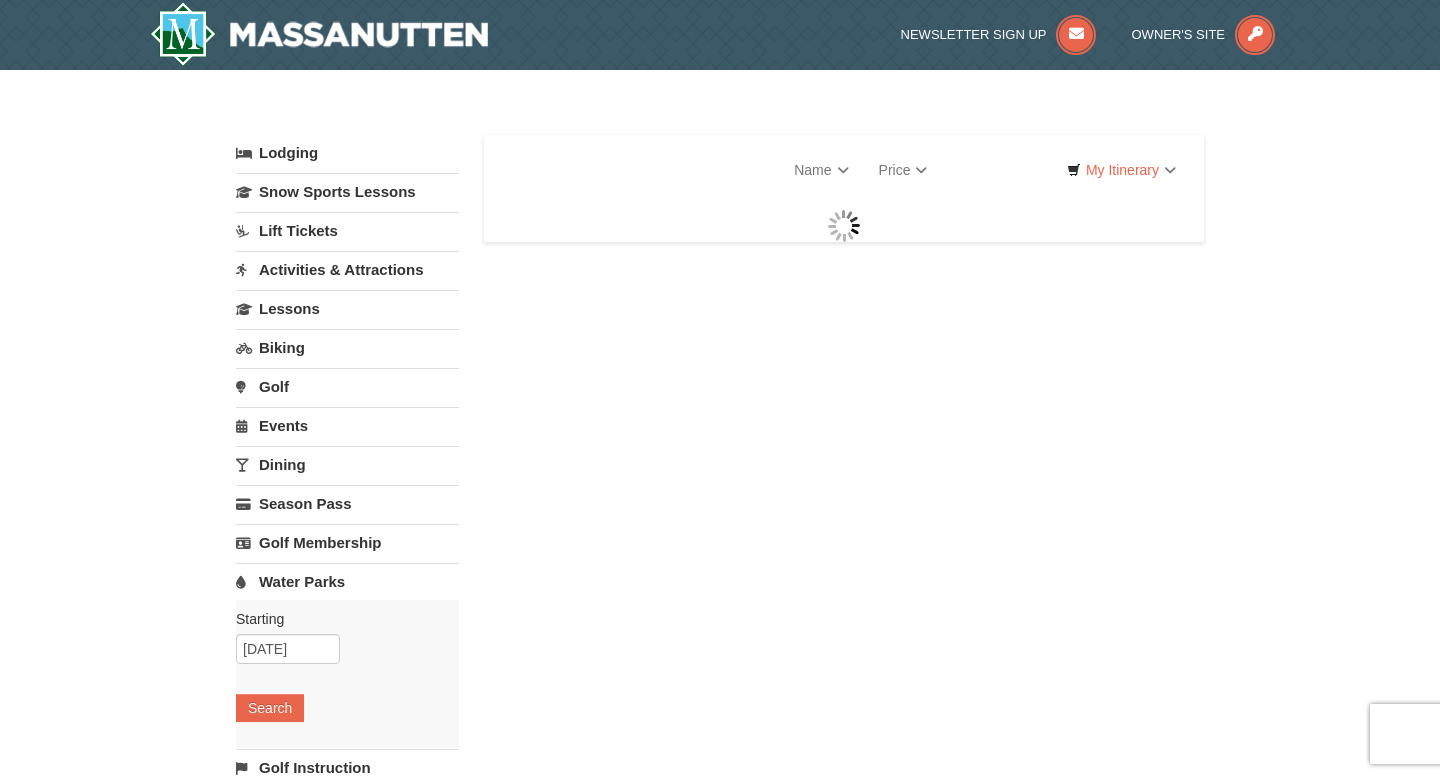 select on "8" 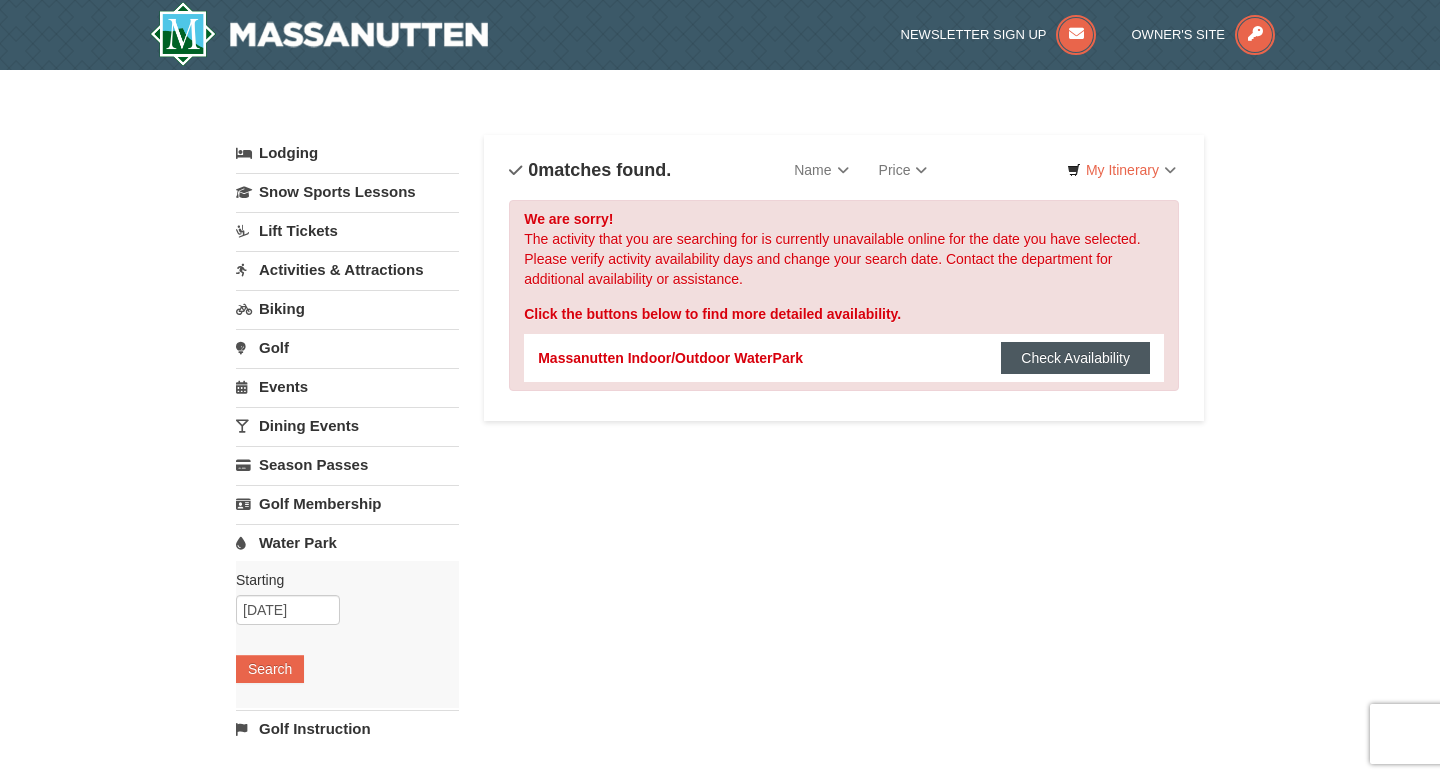 click on "Check Availability" at bounding box center [1075, 358] 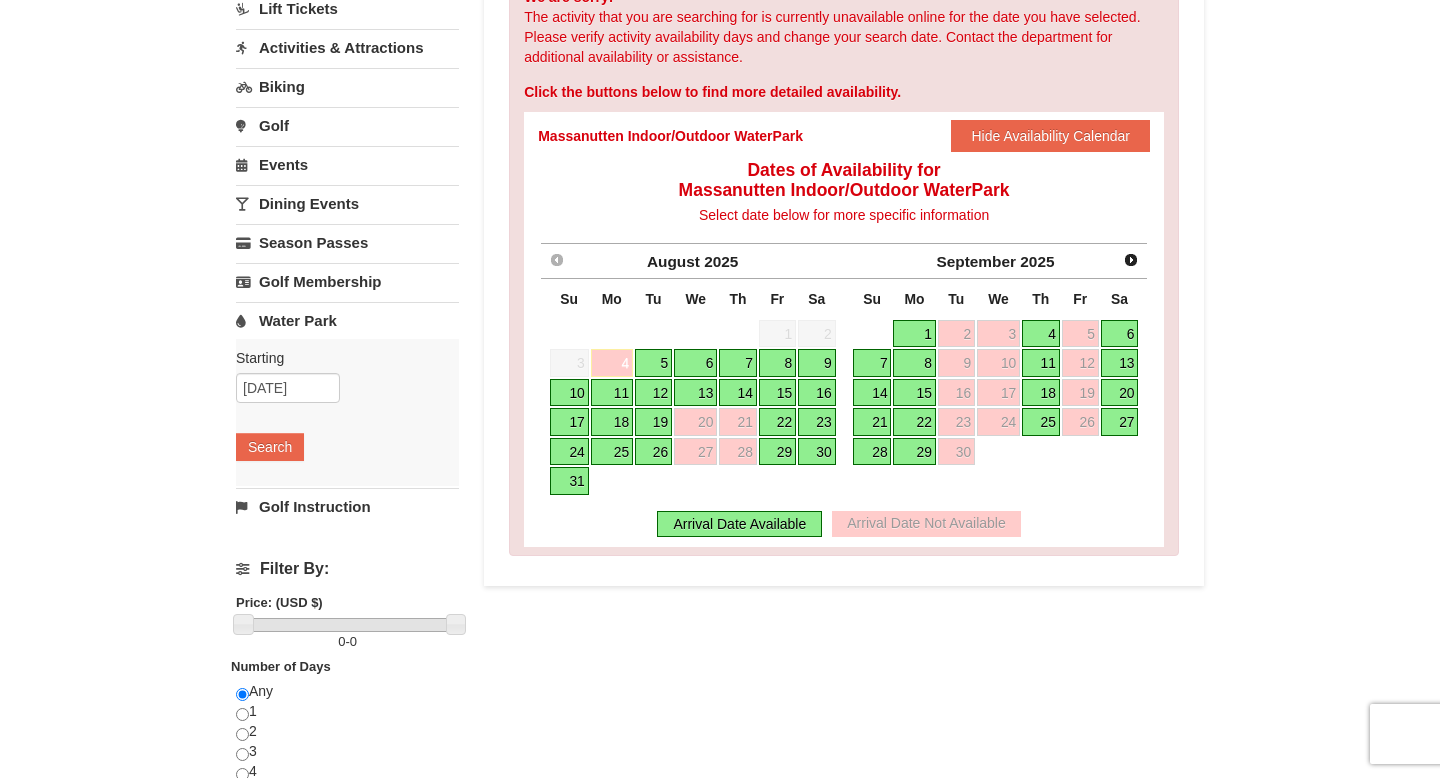 scroll, scrollTop: 223, scrollLeft: 0, axis: vertical 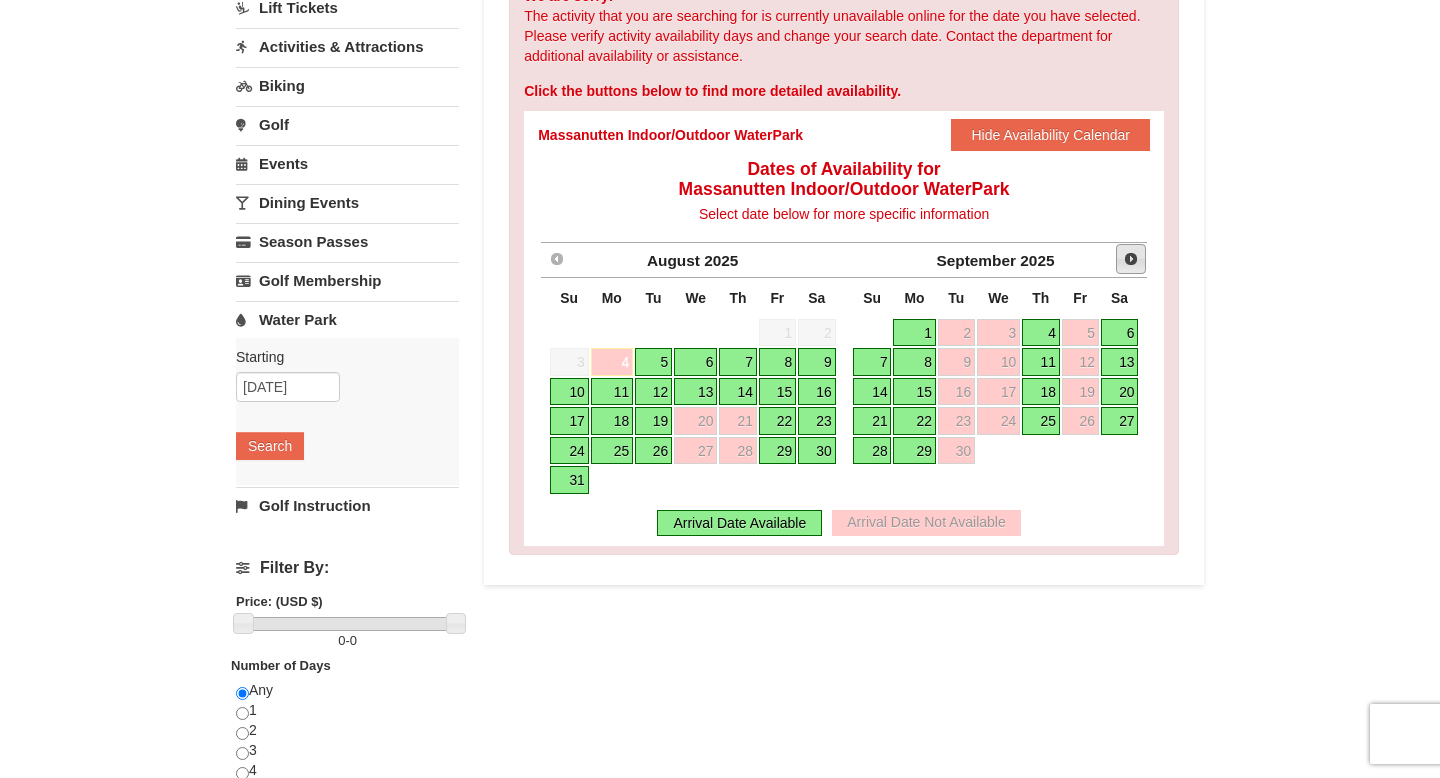 click on "Next" at bounding box center (1131, 259) 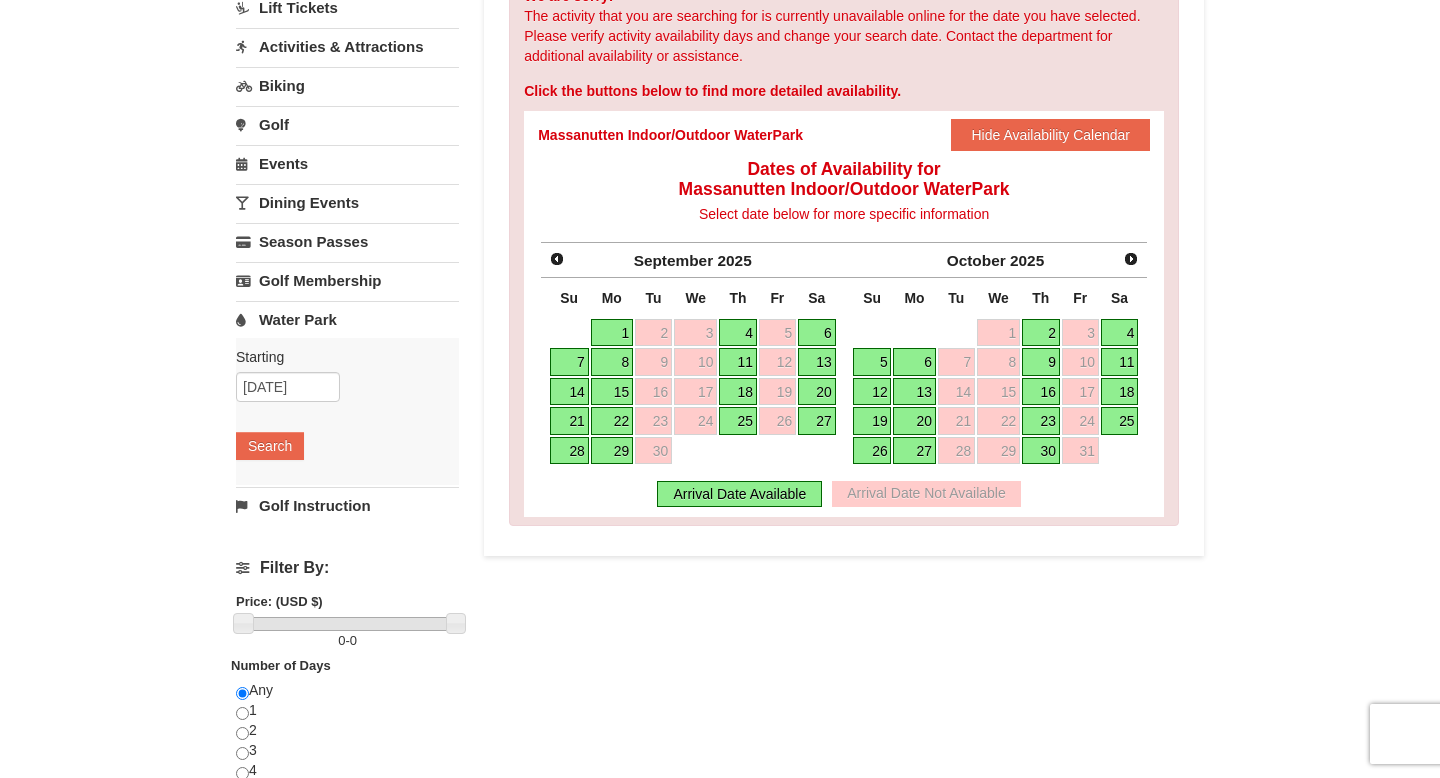 click on "23" at bounding box center [1041, 421] 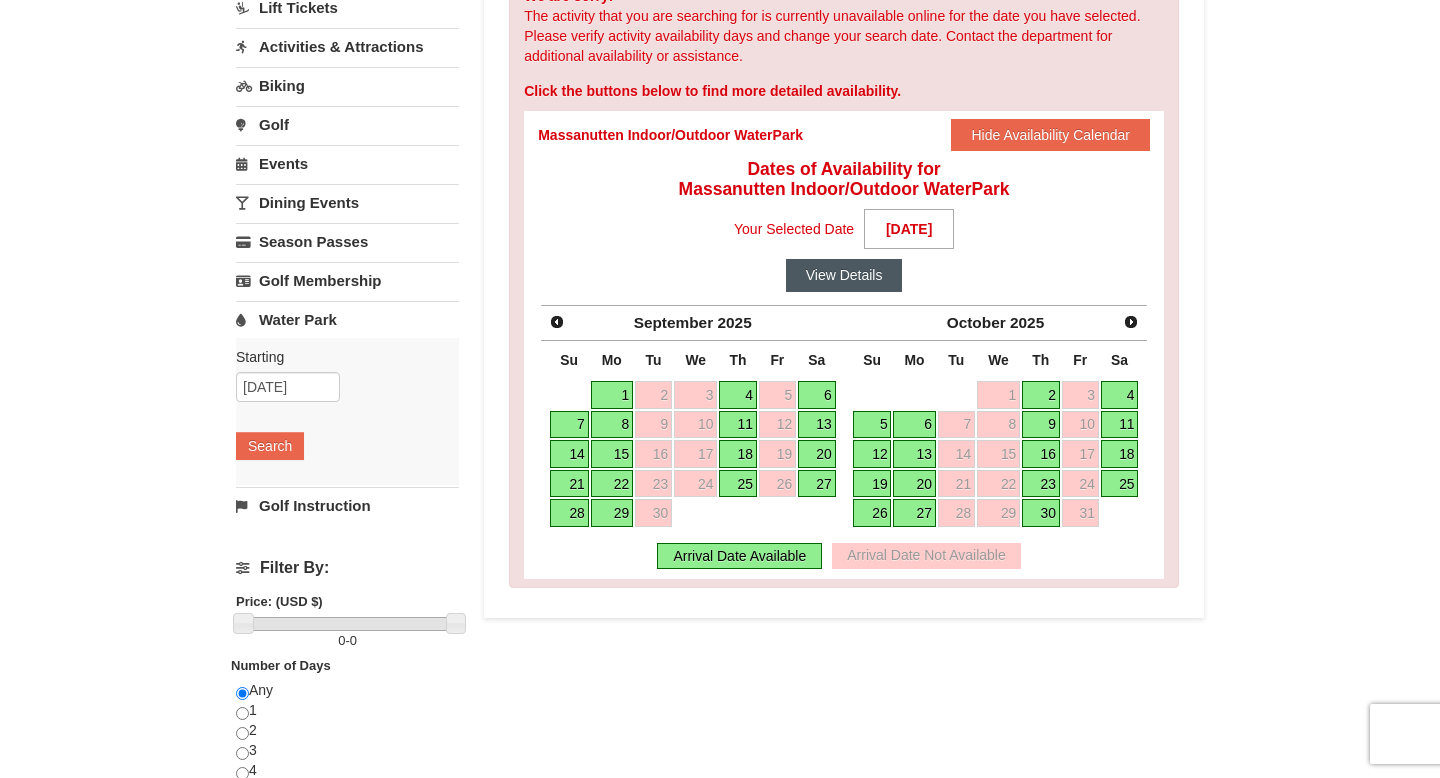 click on "View Details" at bounding box center (844, 275) 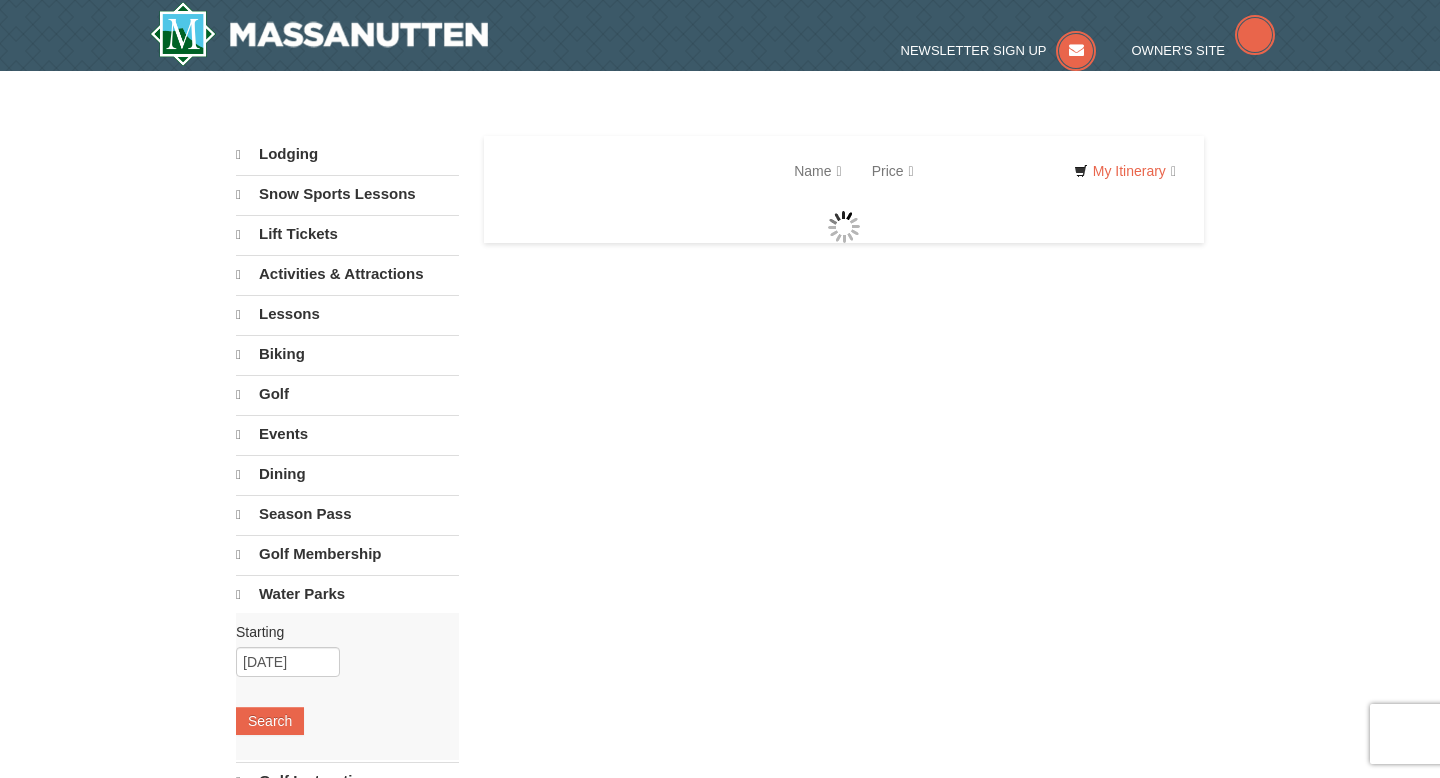 scroll, scrollTop: 0, scrollLeft: 0, axis: both 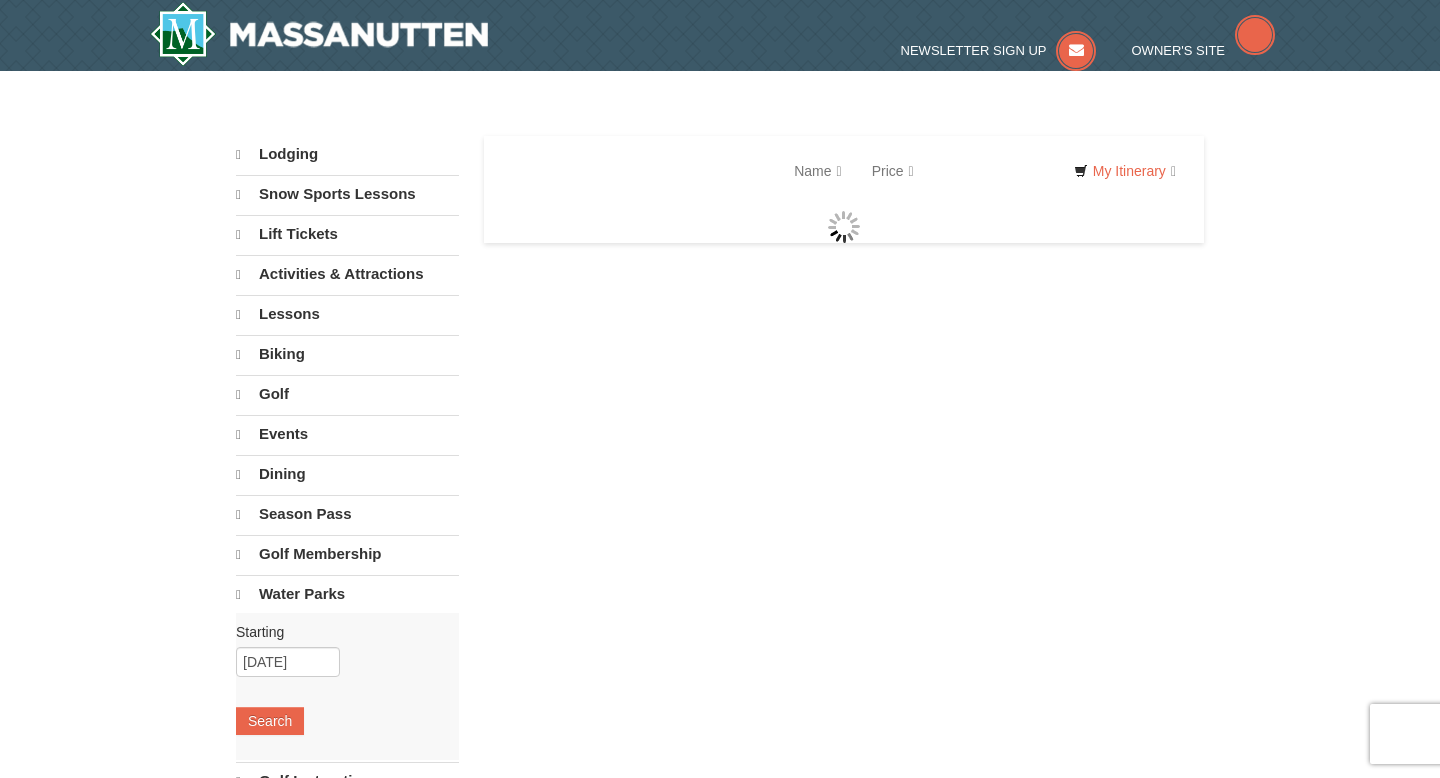 select on "8" 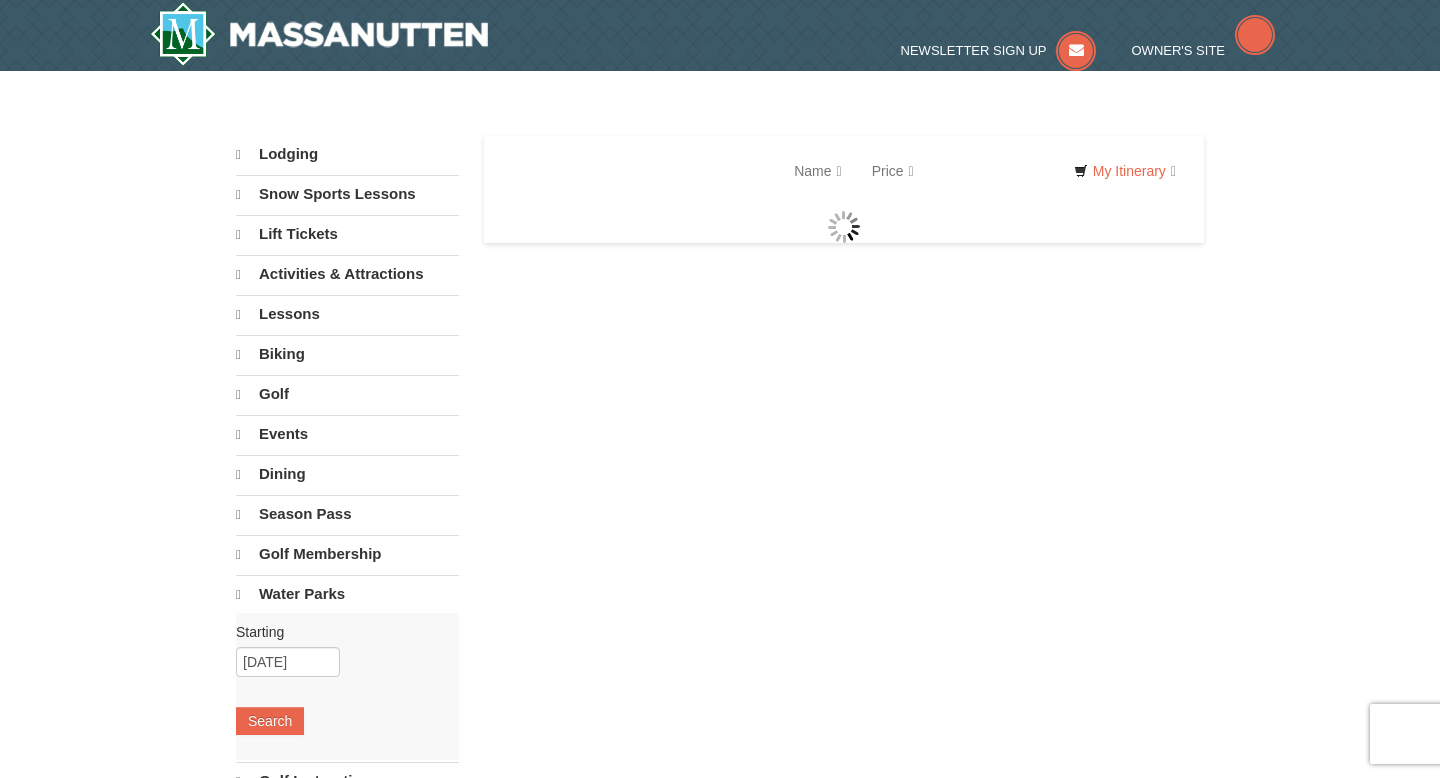 select on "8" 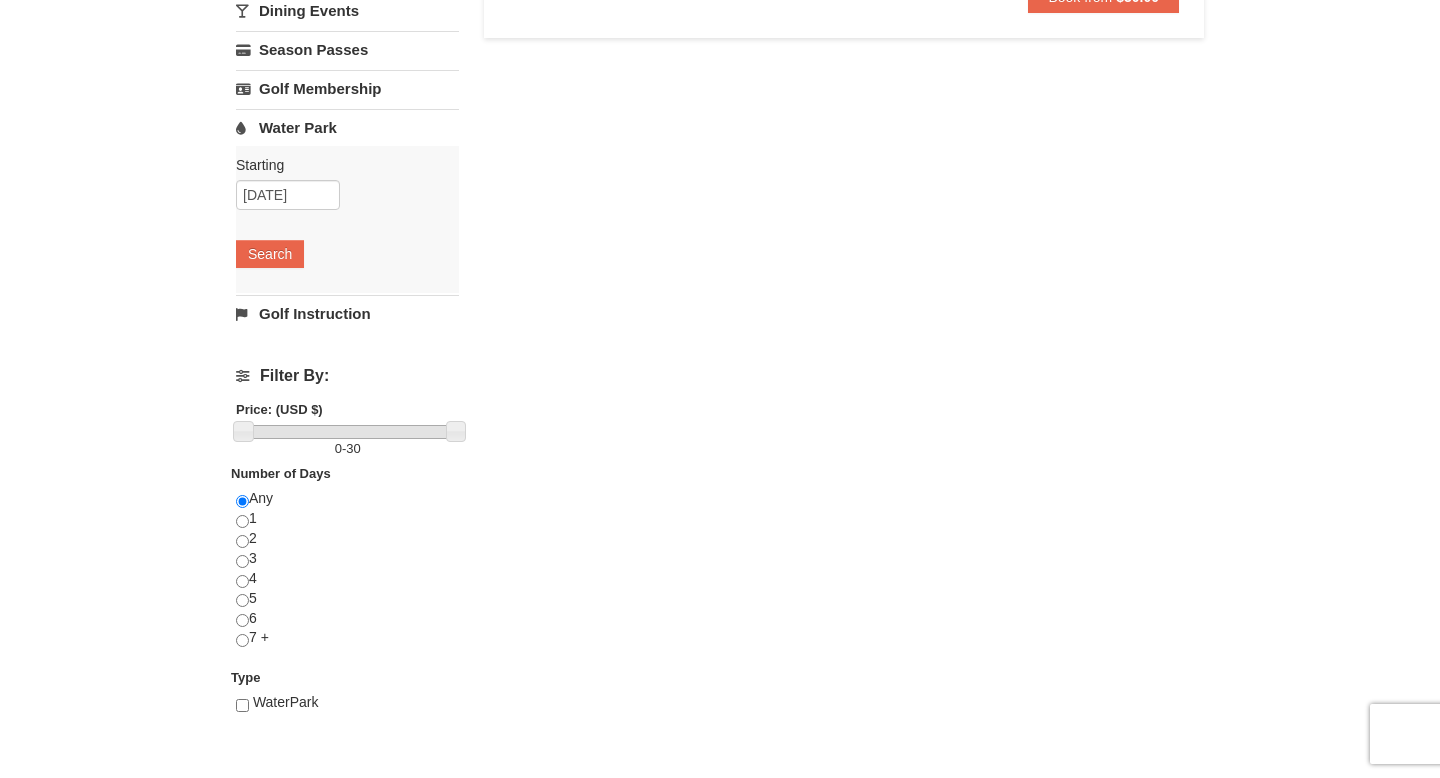 scroll, scrollTop: 0, scrollLeft: 0, axis: both 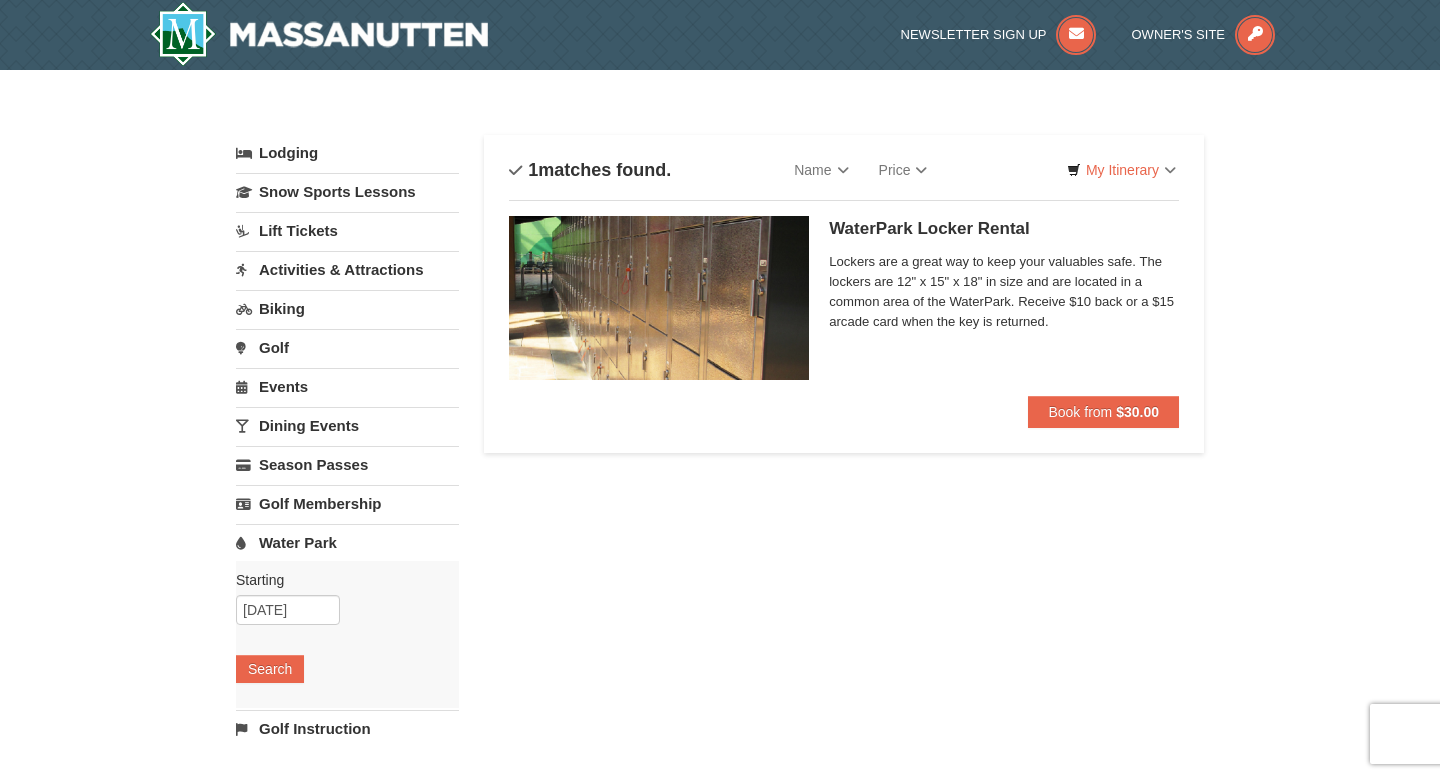 click on "Water Park" at bounding box center (347, 542) 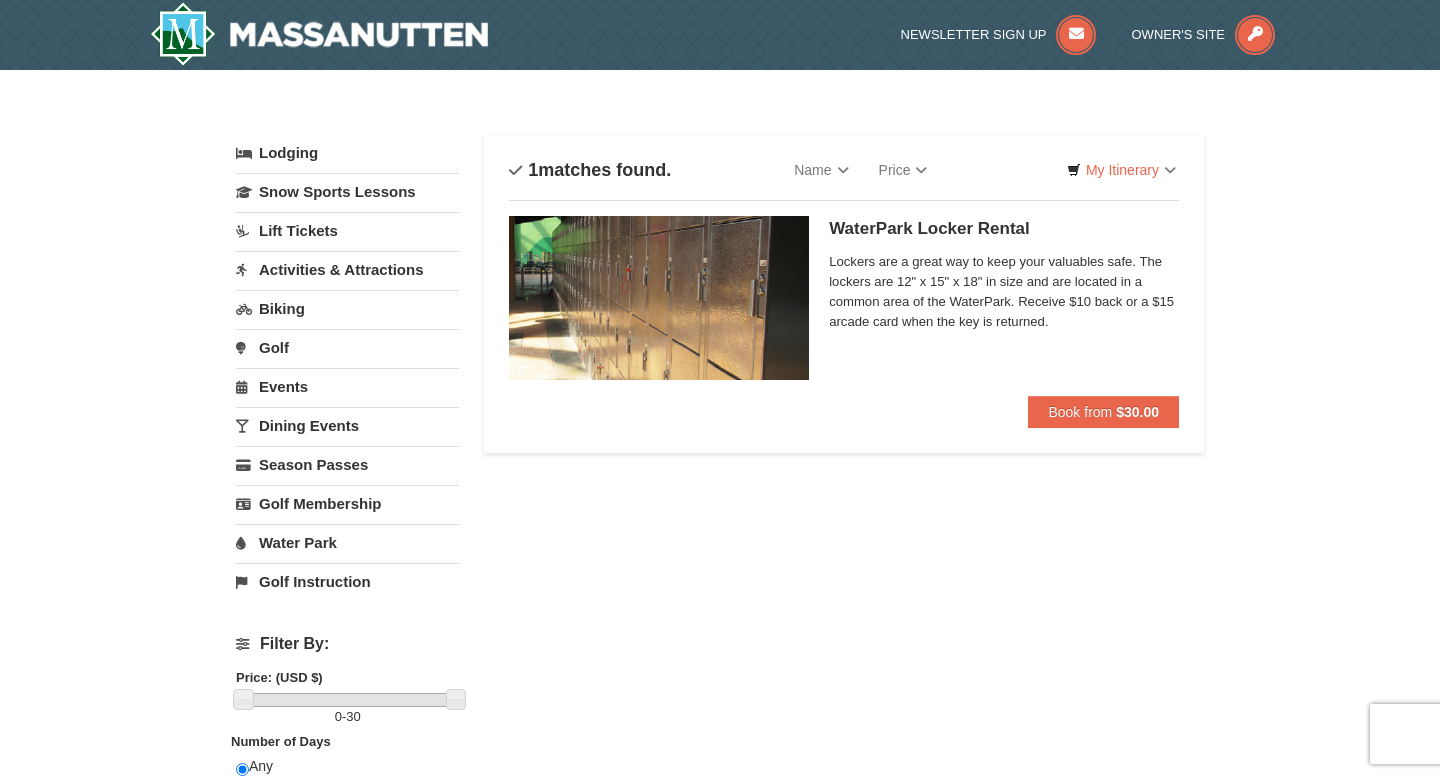 click on "Water Park" at bounding box center [347, 542] 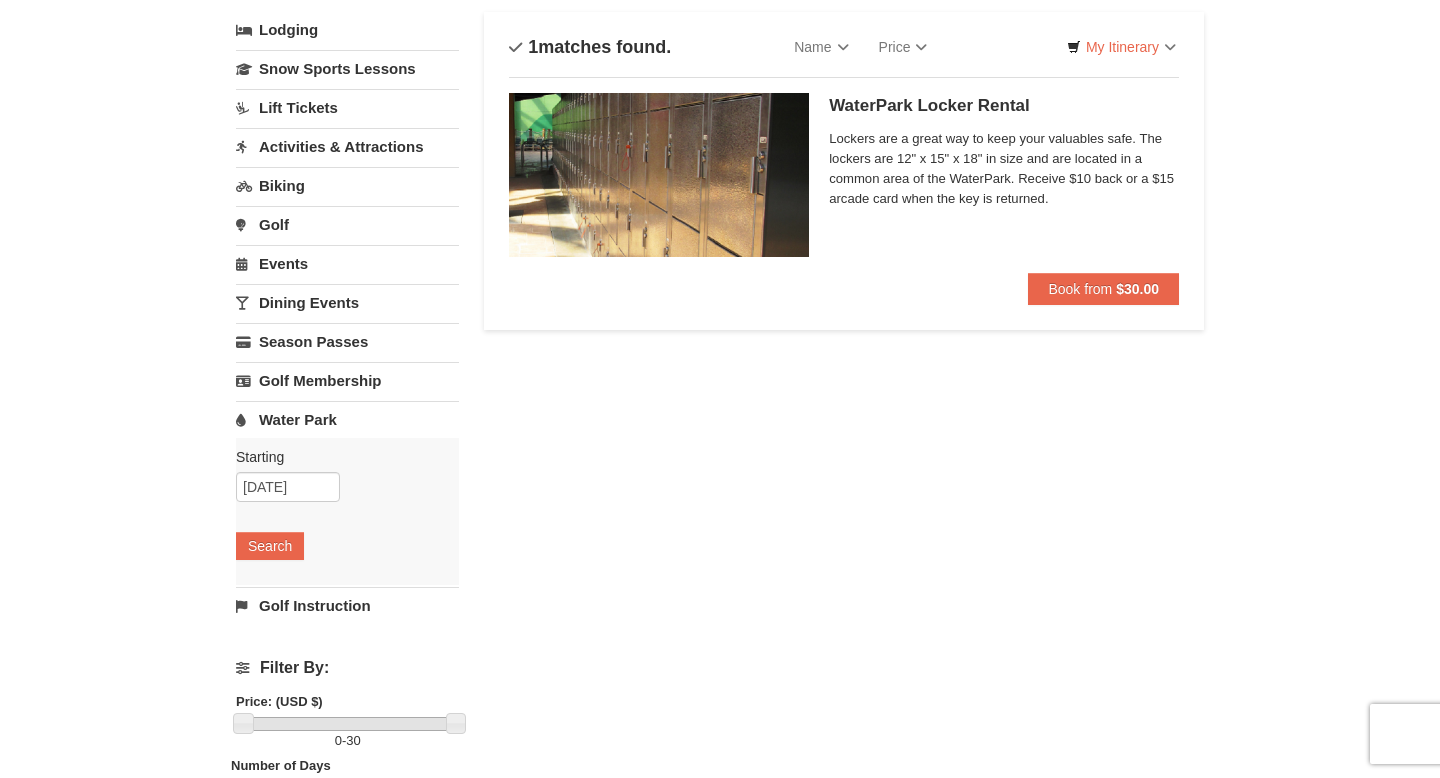 scroll, scrollTop: 125, scrollLeft: 0, axis: vertical 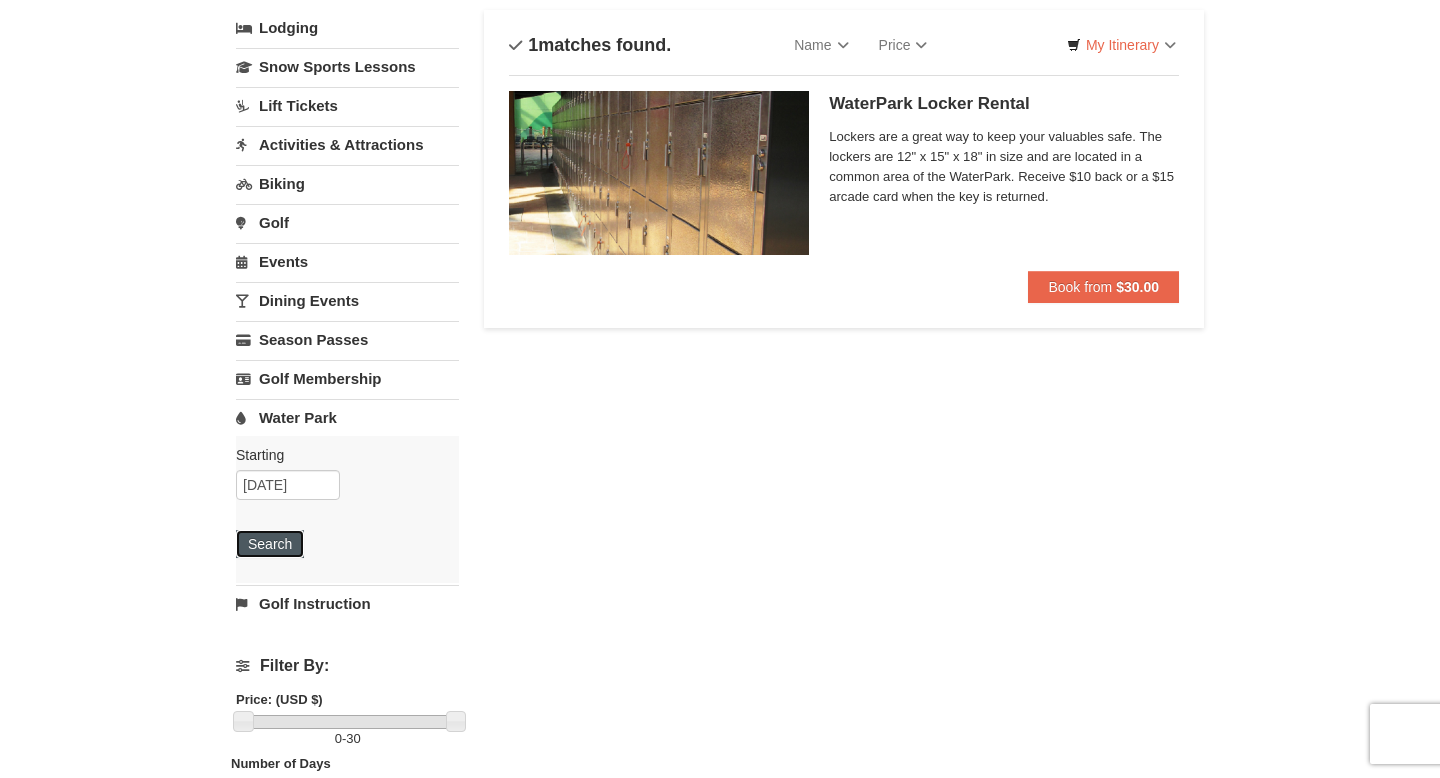 click on "Search" at bounding box center [270, 544] 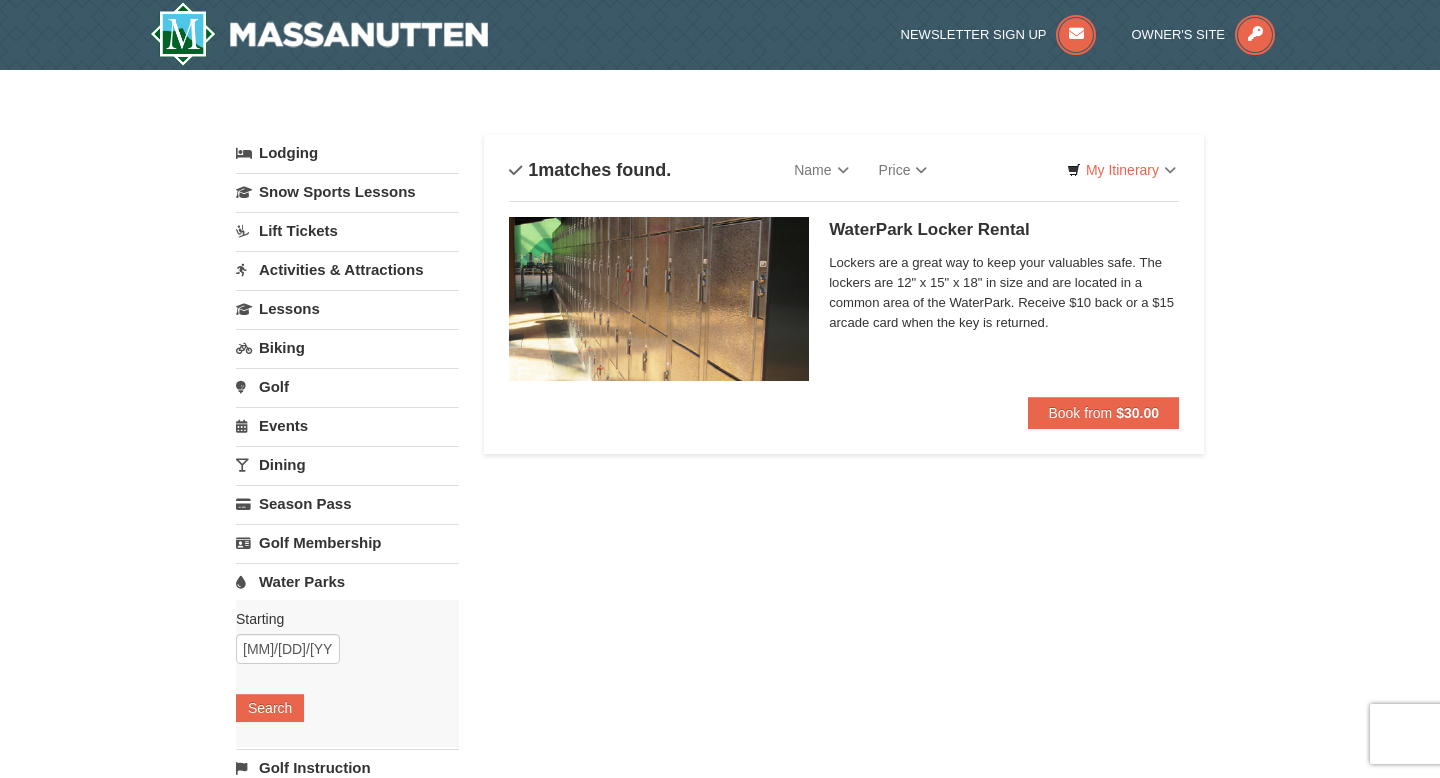scroll, scrollTop: 0, scrollLeft: 0, axis: both 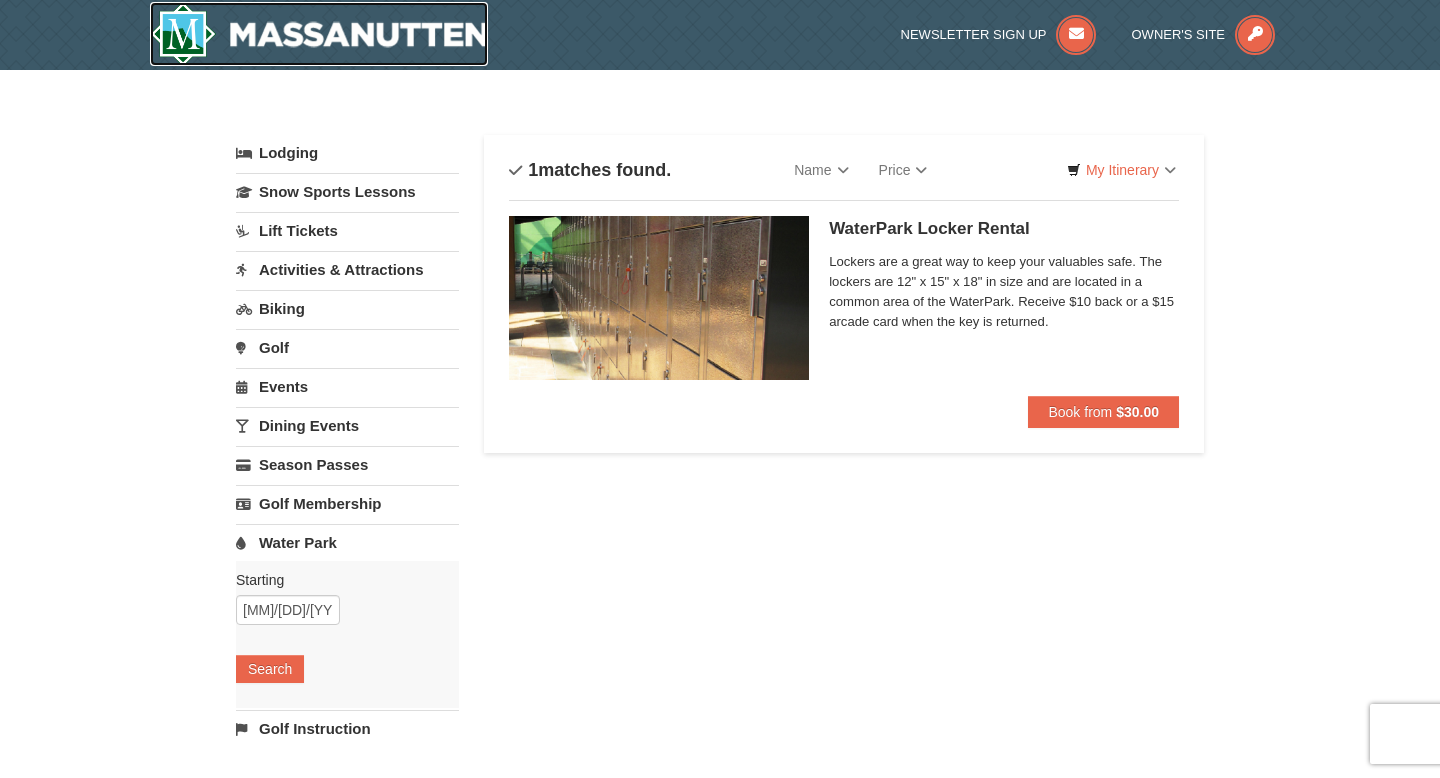 click at bounding box center [319, 34] 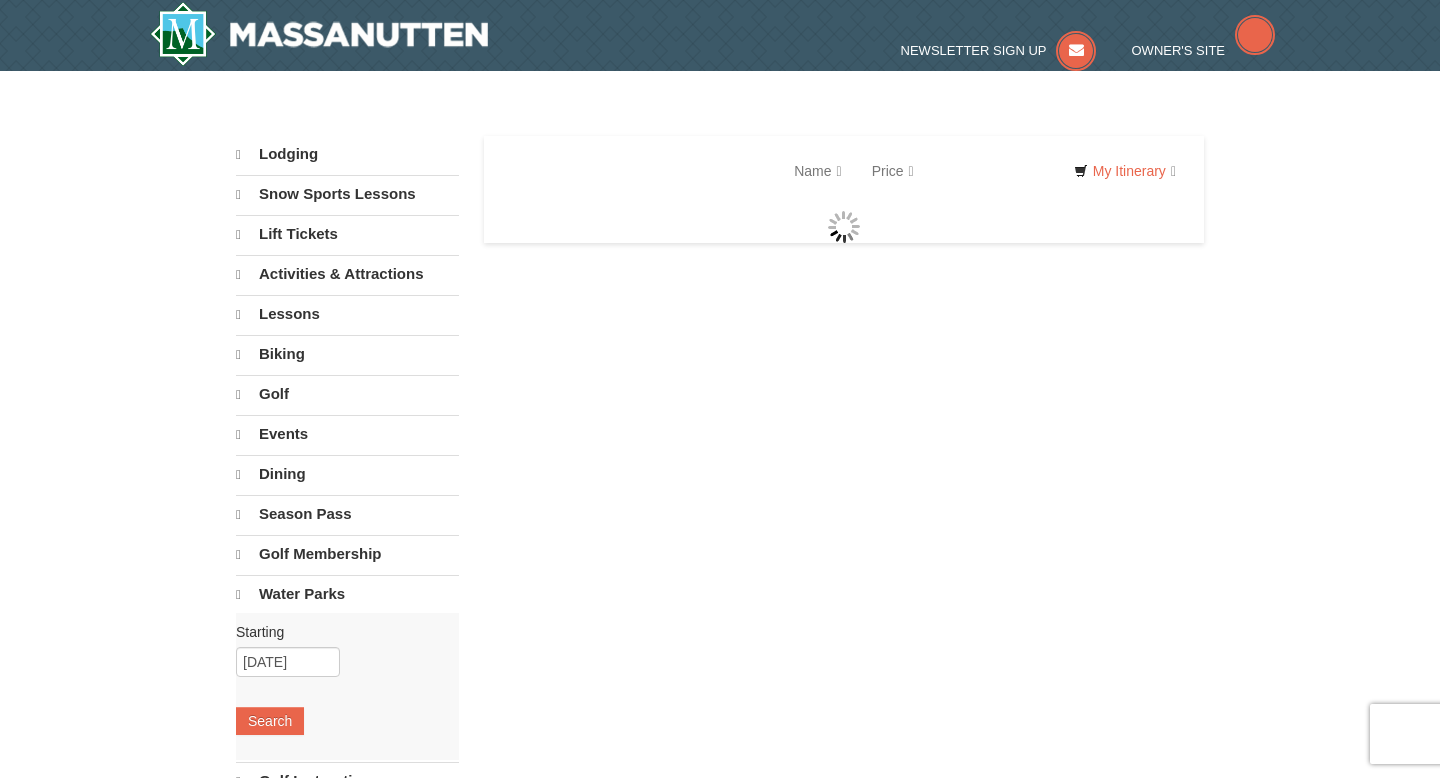 scroll, scrollTop: 0, scrollLeft: 0, axis: both 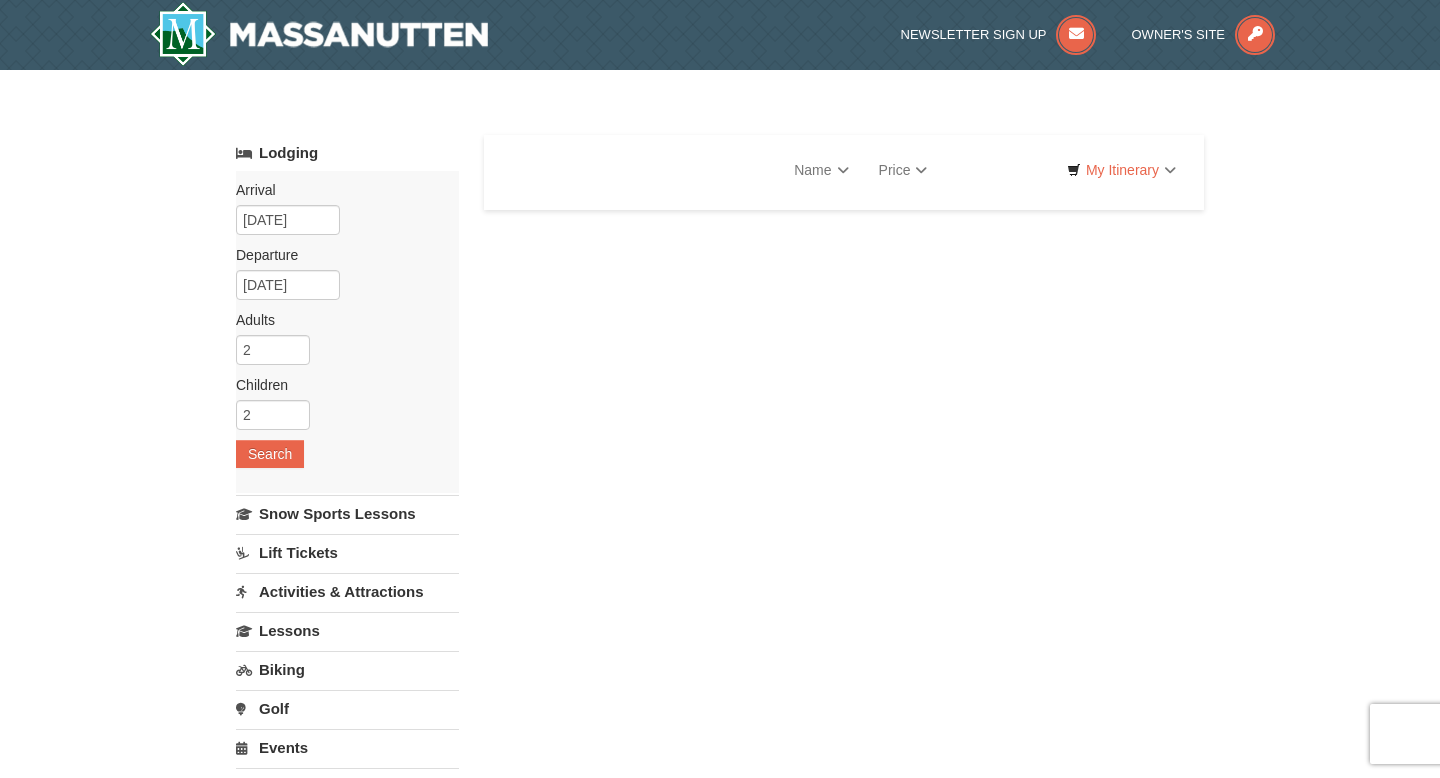 select on "8" 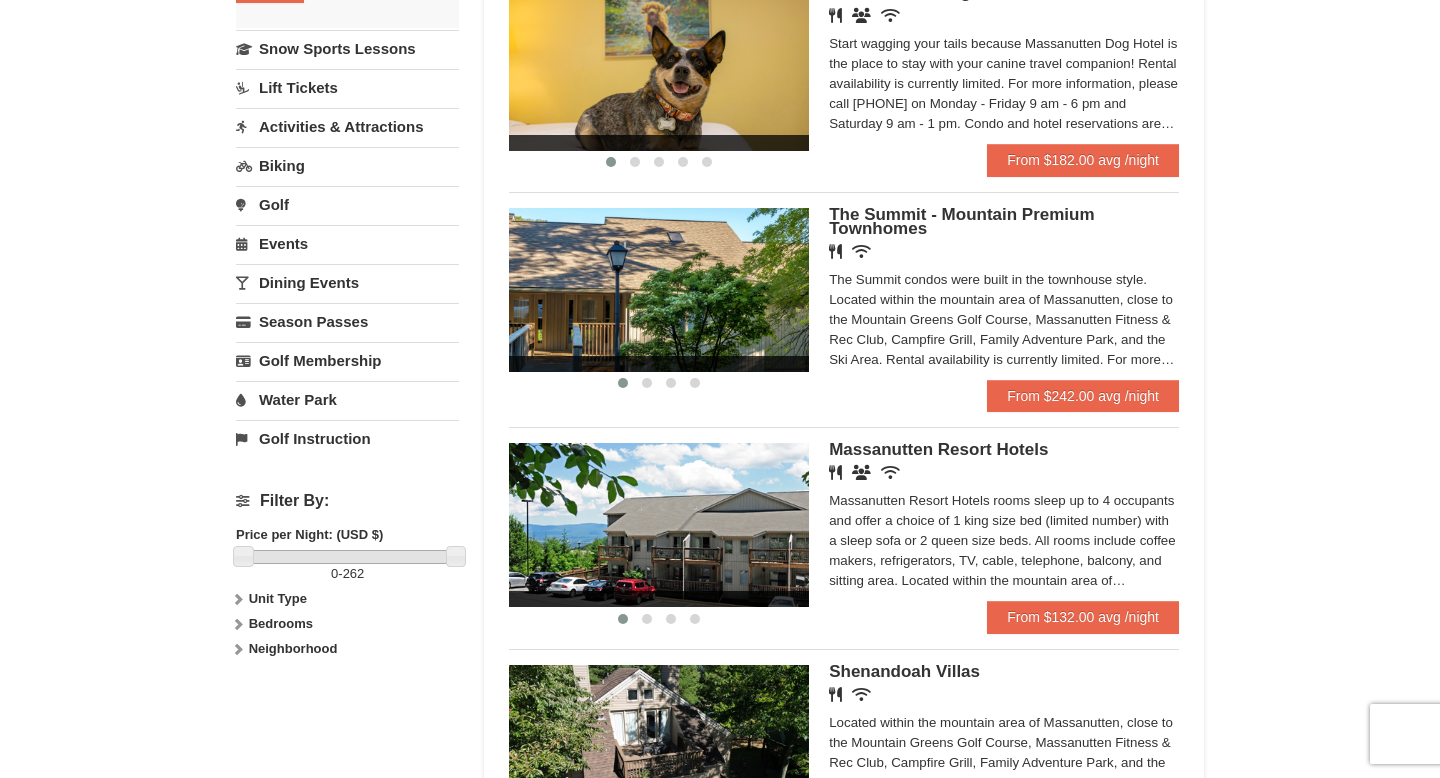 scroll, scrollTop: 467, scrollLeft: 0, axis: vertical 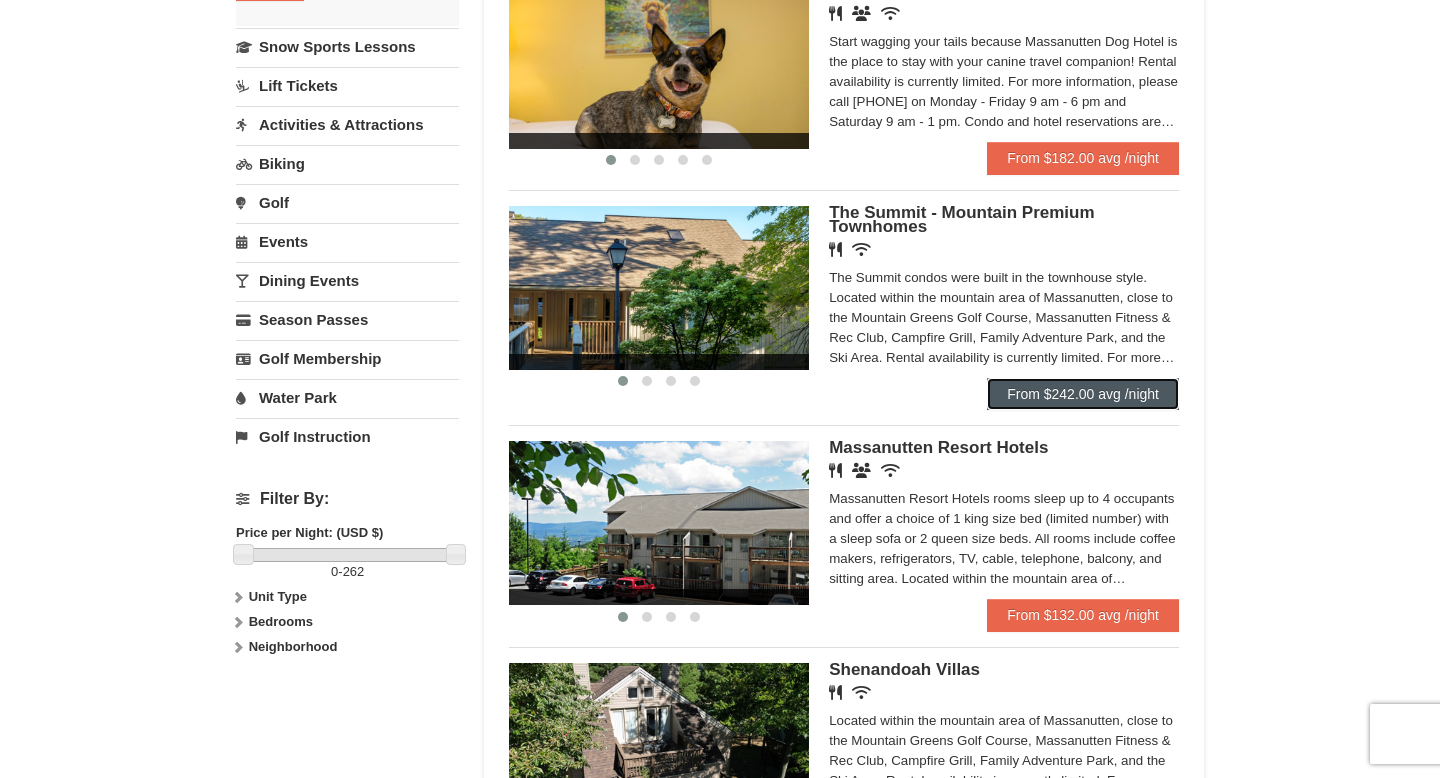 click on "From $242.00 avg /night" at bounding box center [1083, 394] 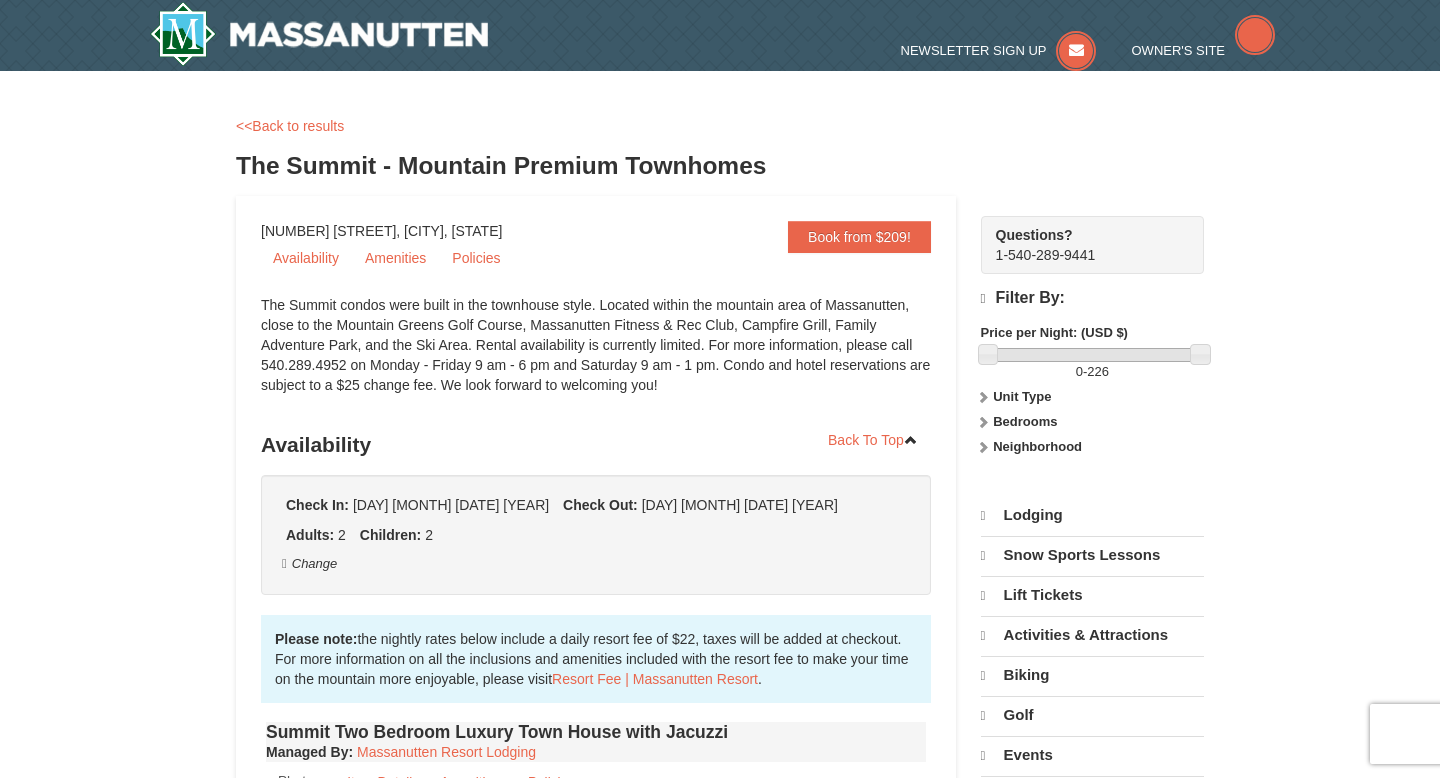 scroll, scrollTop: 0, scrollLeft: 0, axis: both 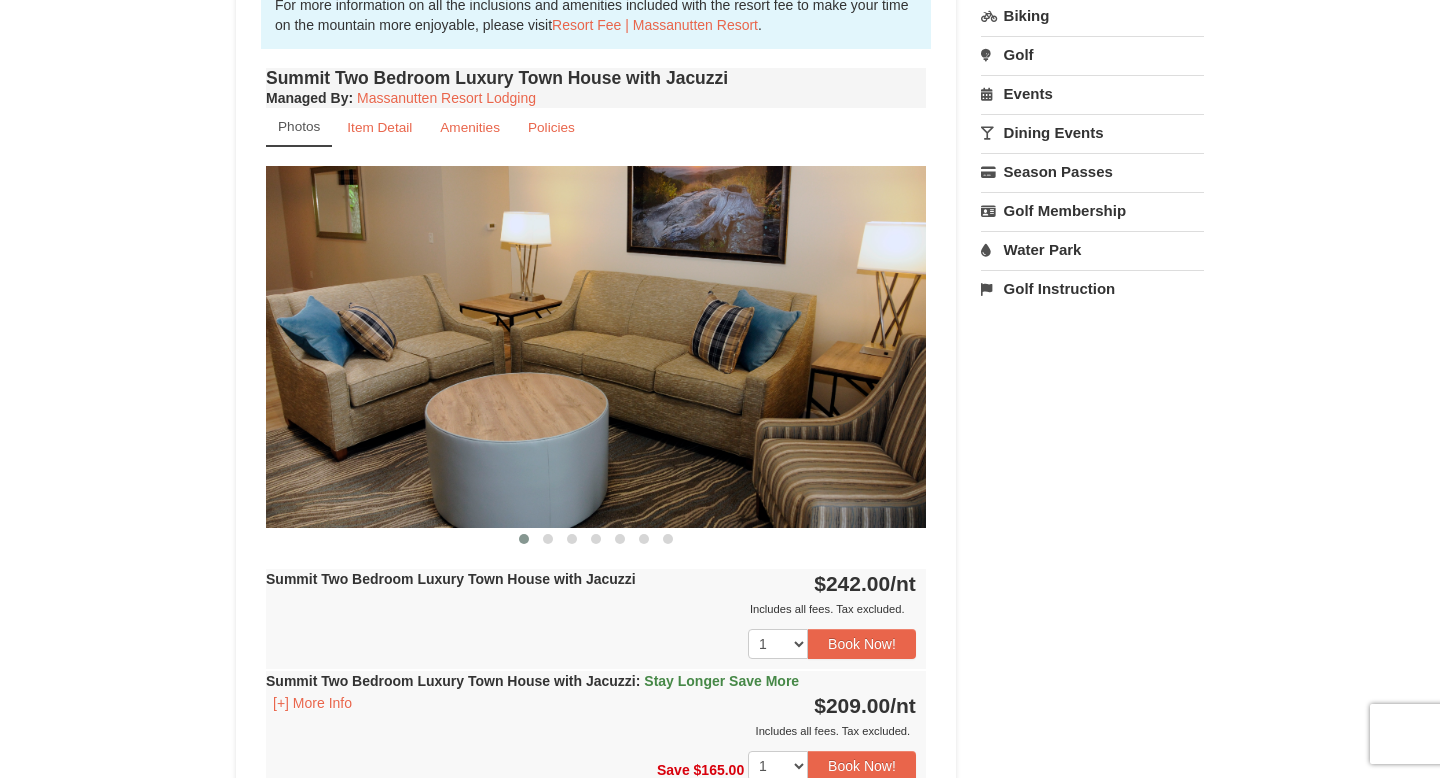 click at bounding box center [596, 346] 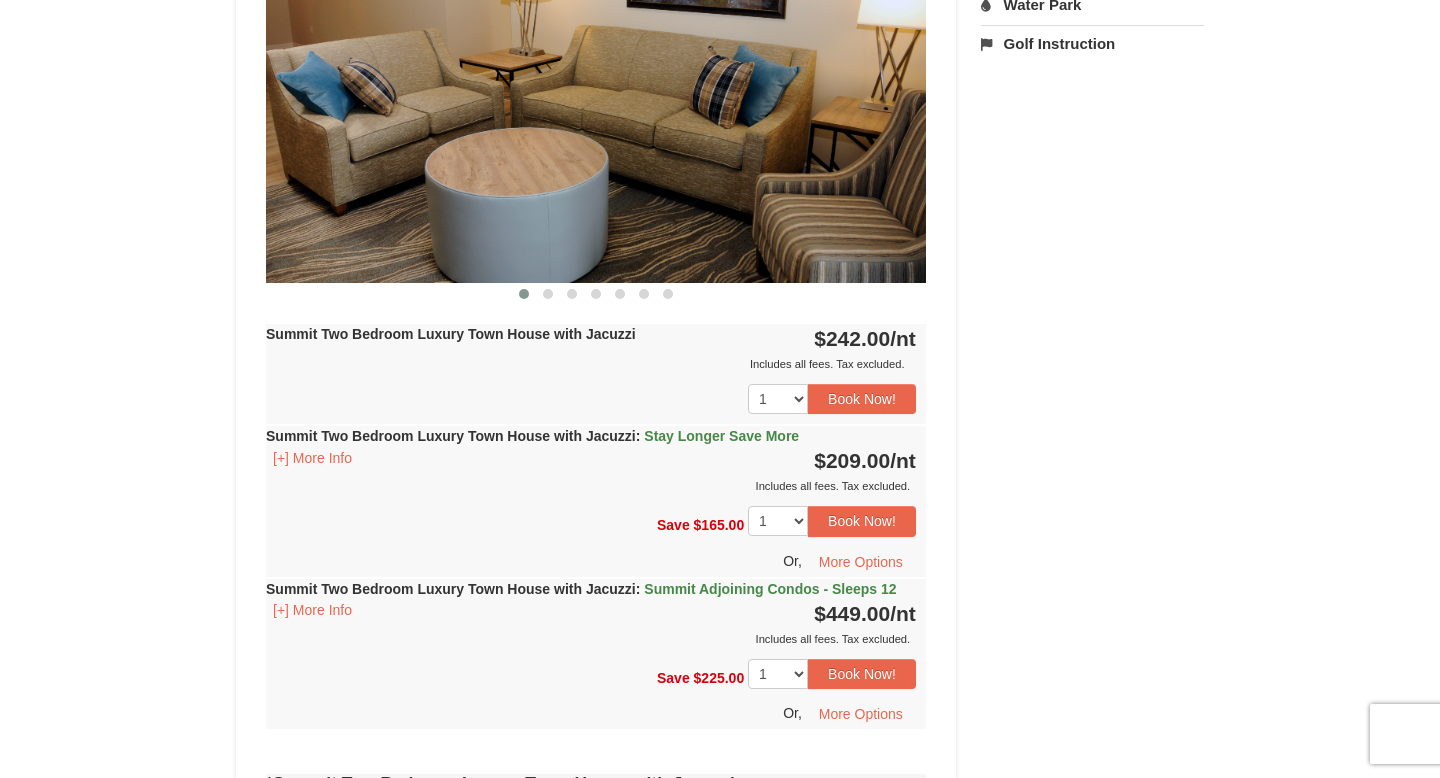 scroll, scrollTop: 901, scrollLeft: 0, axis: vertical 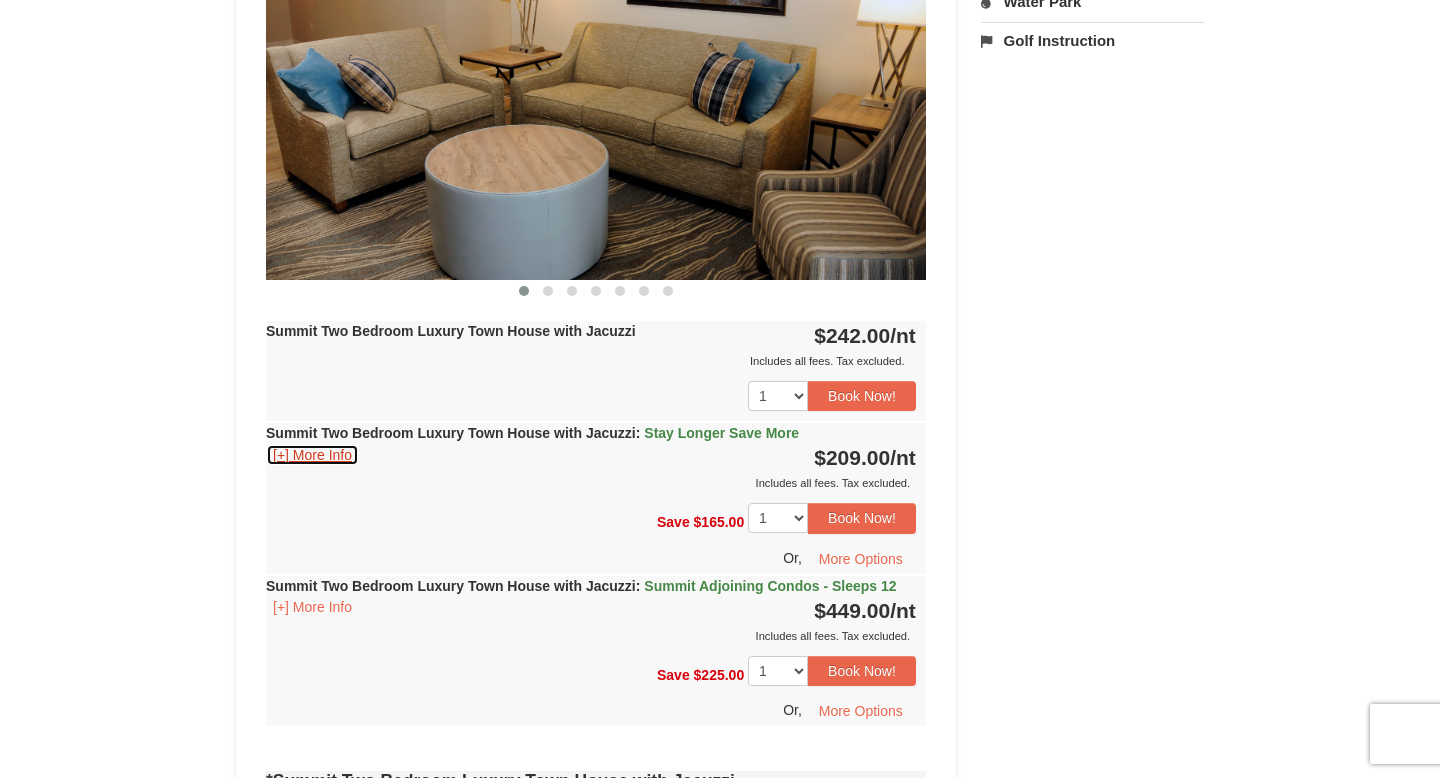 click on "[+] More Info" at bounding box center (312, 455) 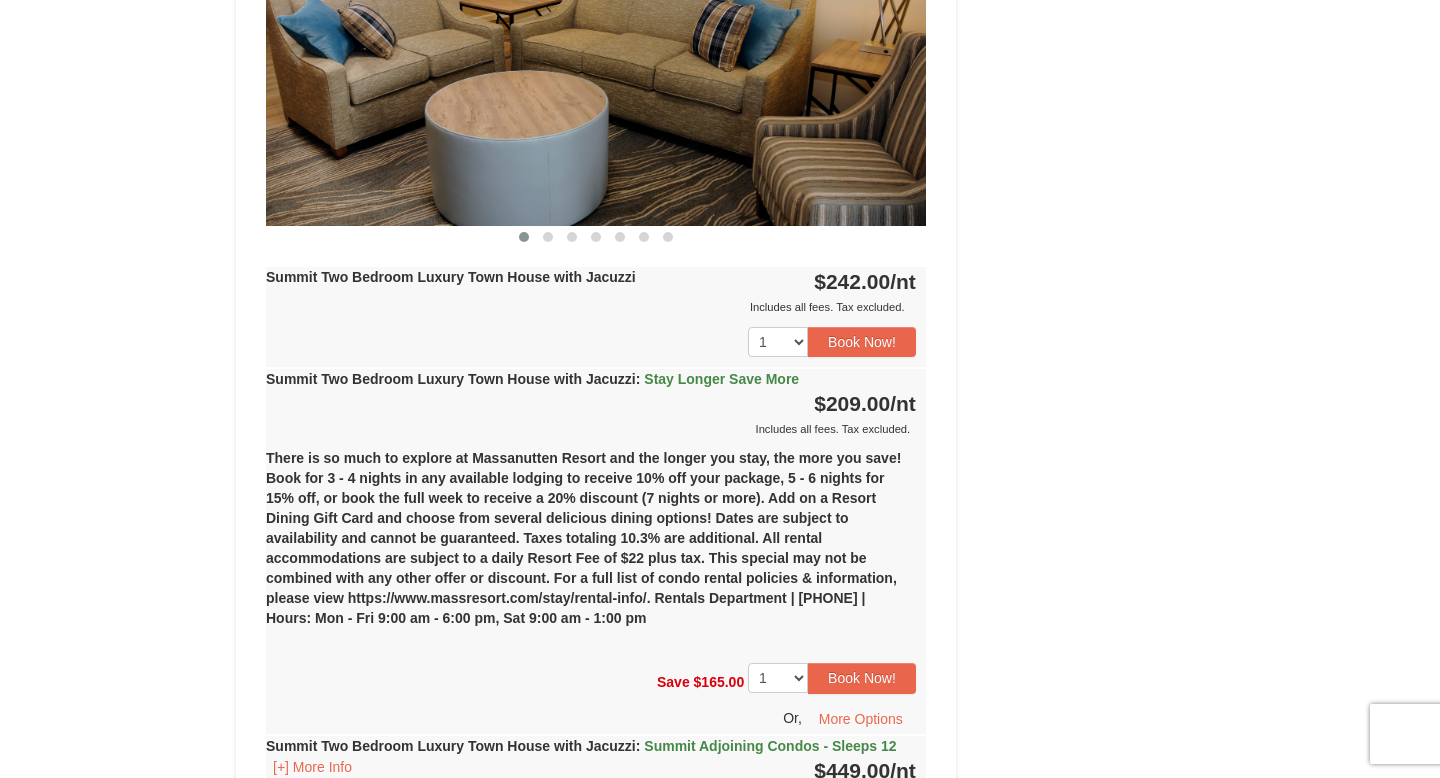 scroll, scrollTop: 995, scrollLeft: 0, axis: vertical 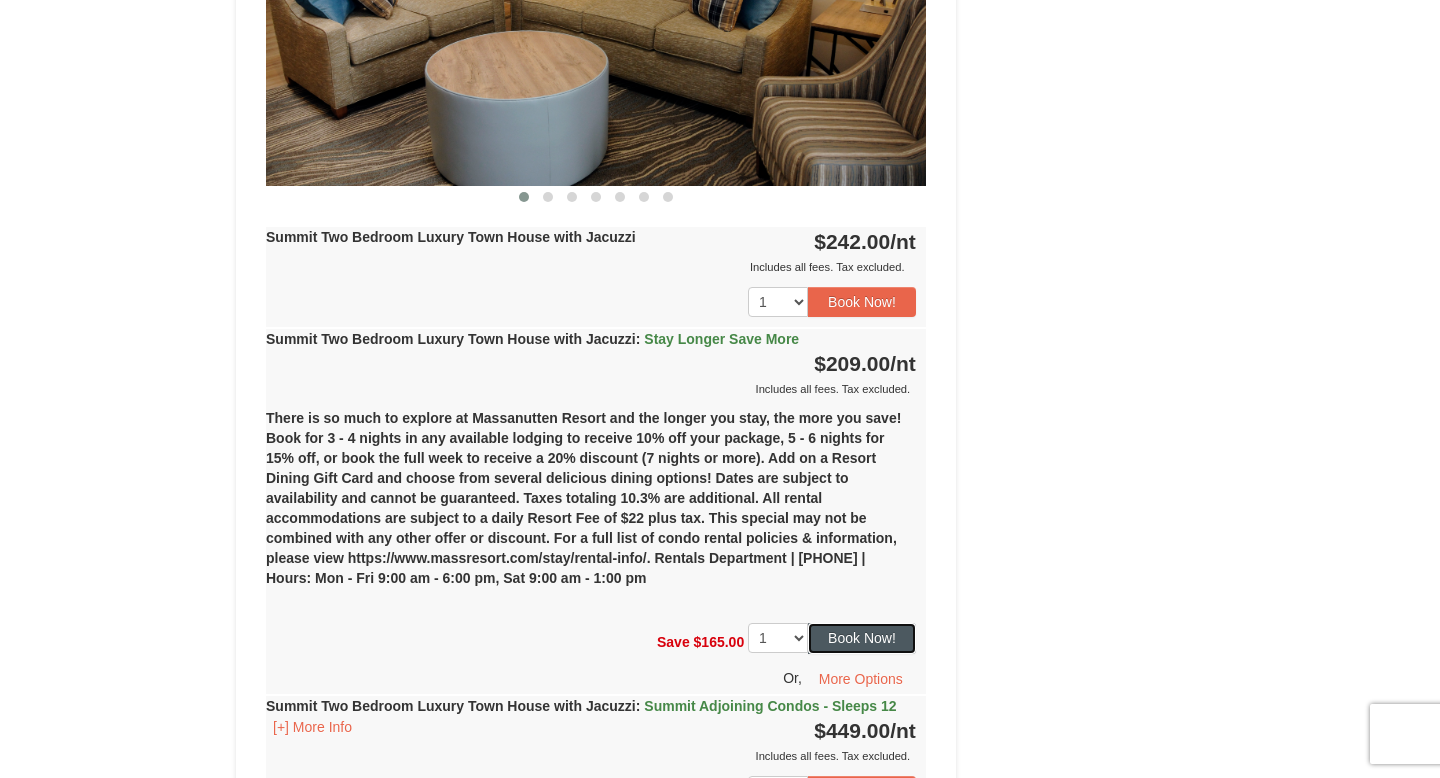 click on "Book Now!" at bounding box center [862, 638] 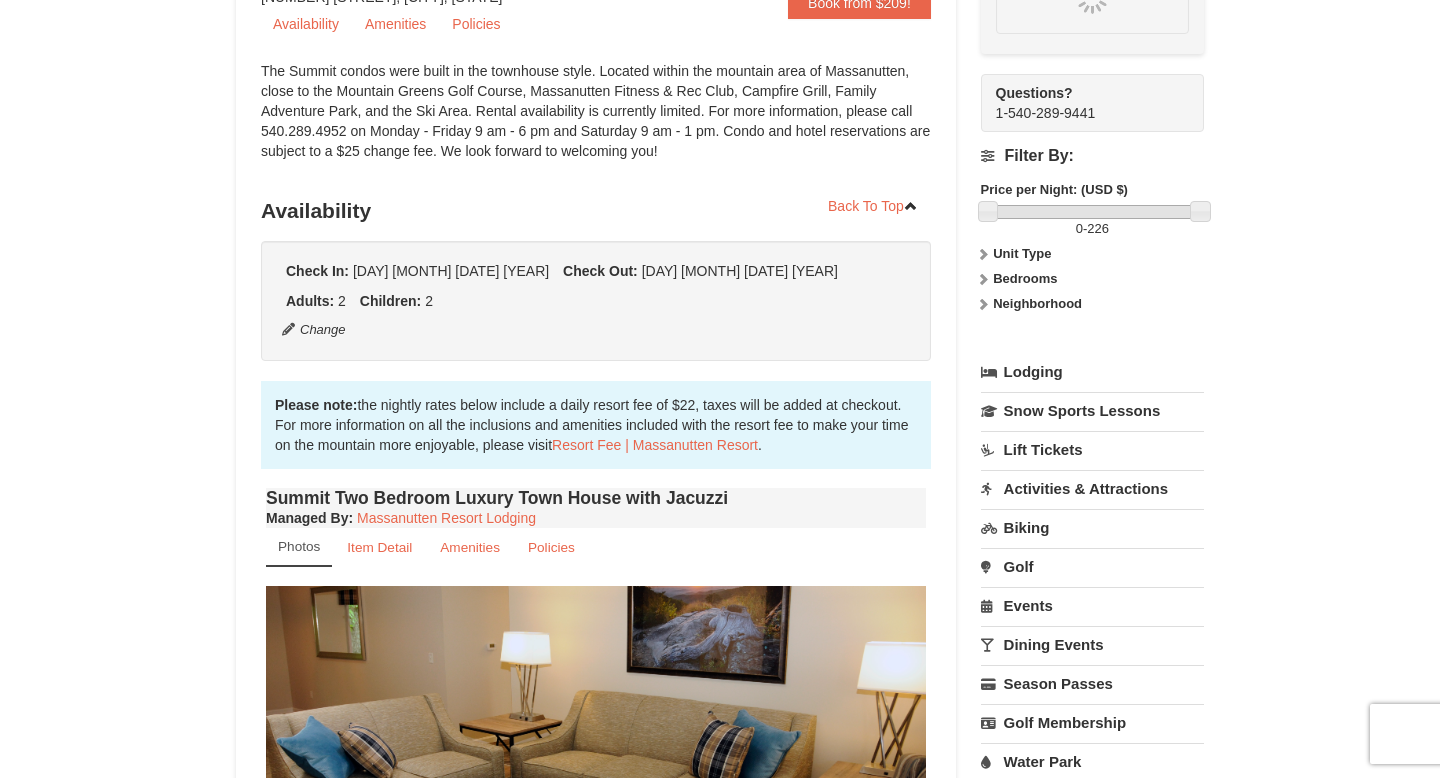 scroll, scrollTop: 195, scrollLeft: 0, axis: vertical 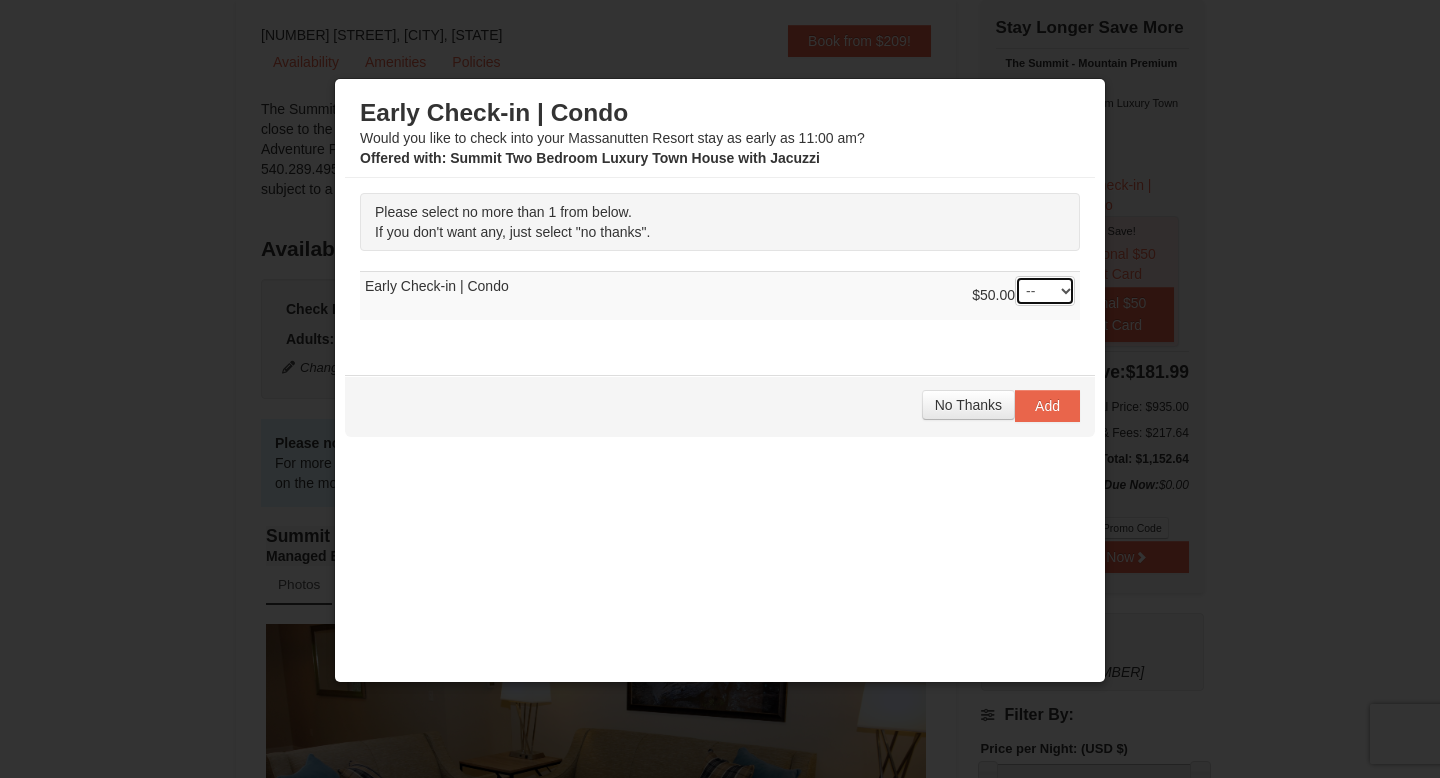 click on "--
01" at bounding box center [1045, 291] 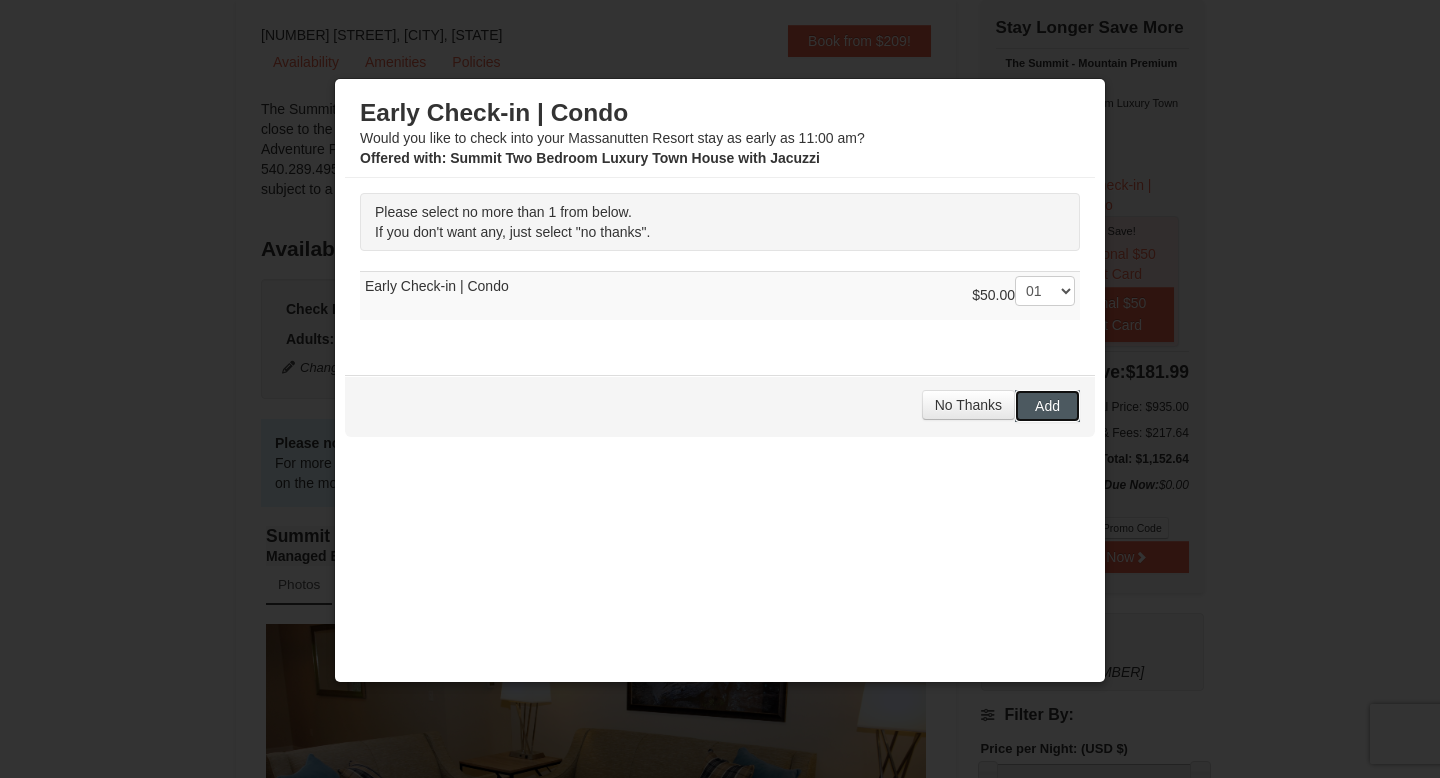 click on "Add" at bounding box center (1047, 406) 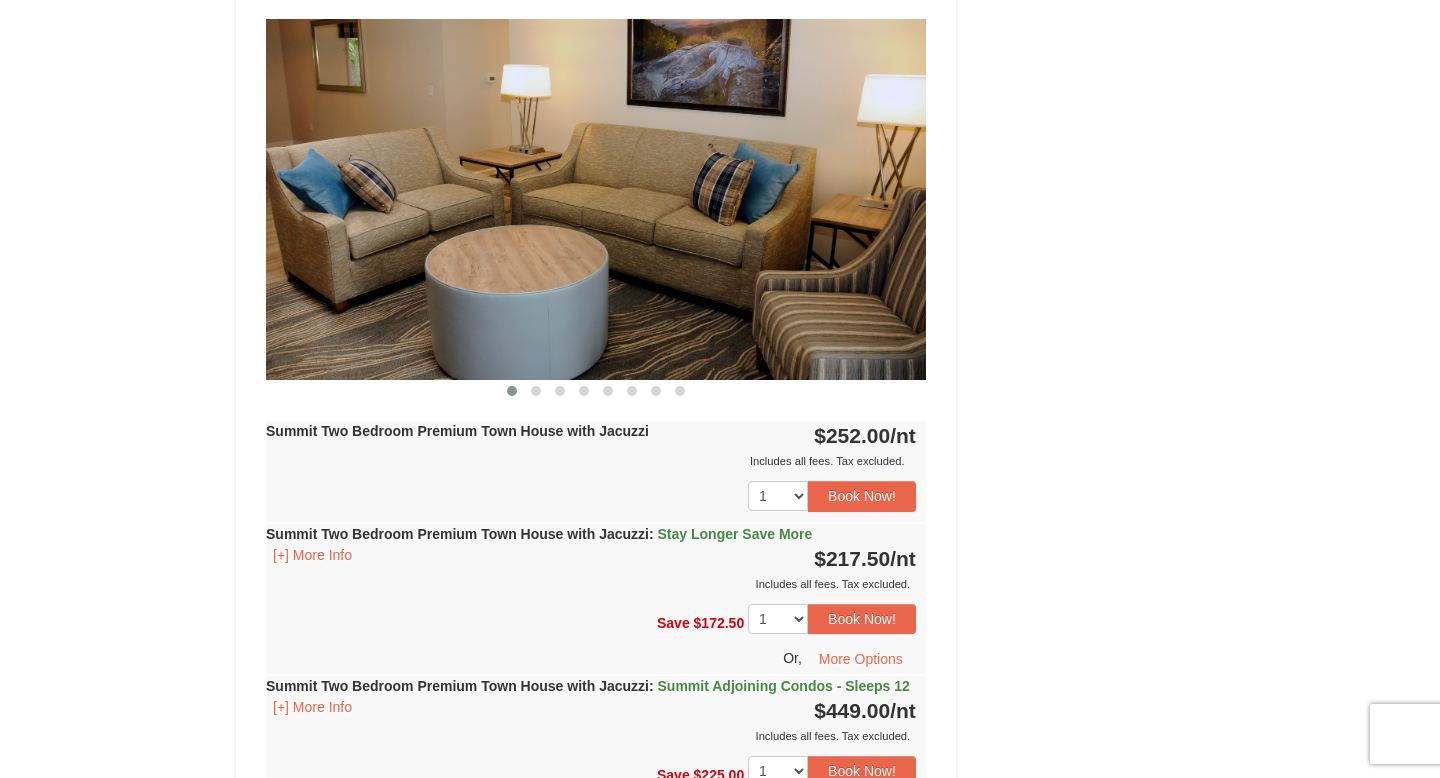 scroll, scrollTop: 2939, scrollLeft: 0, axis: vertical 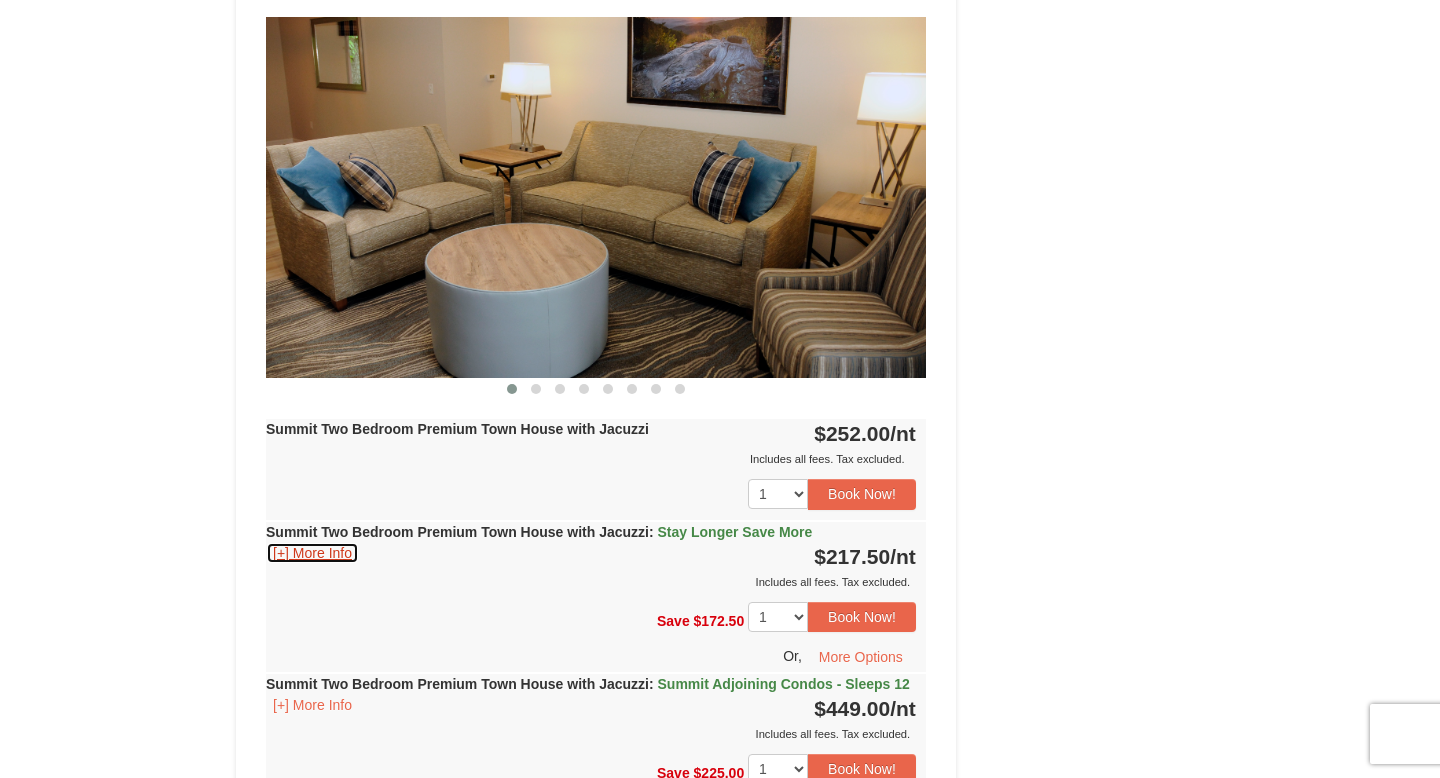 click on "[+] More Info" at bounding box center (312, 553) 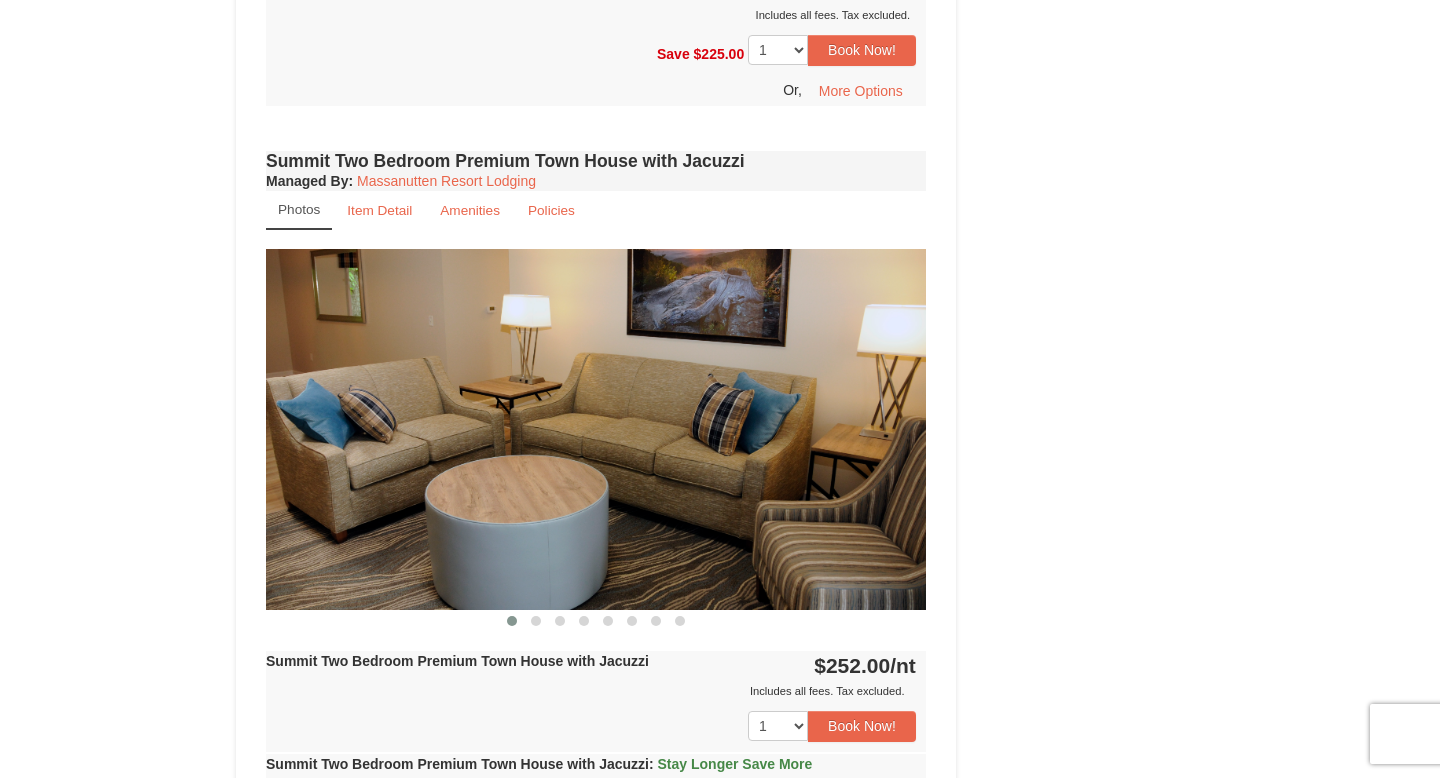 scroll, scrollTop: 2467, scrollLeft: 0, axis: vertical 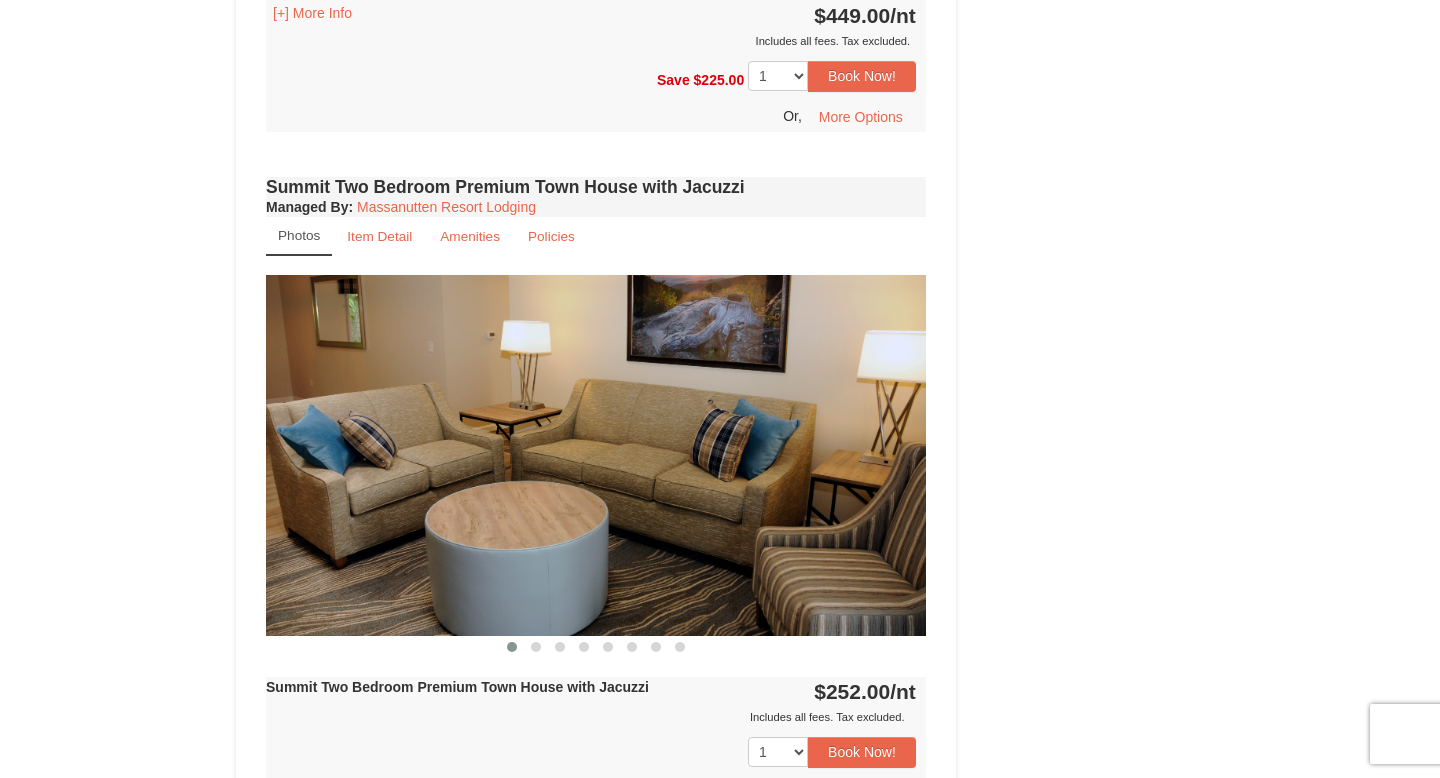click at bounding box center [596, 455] 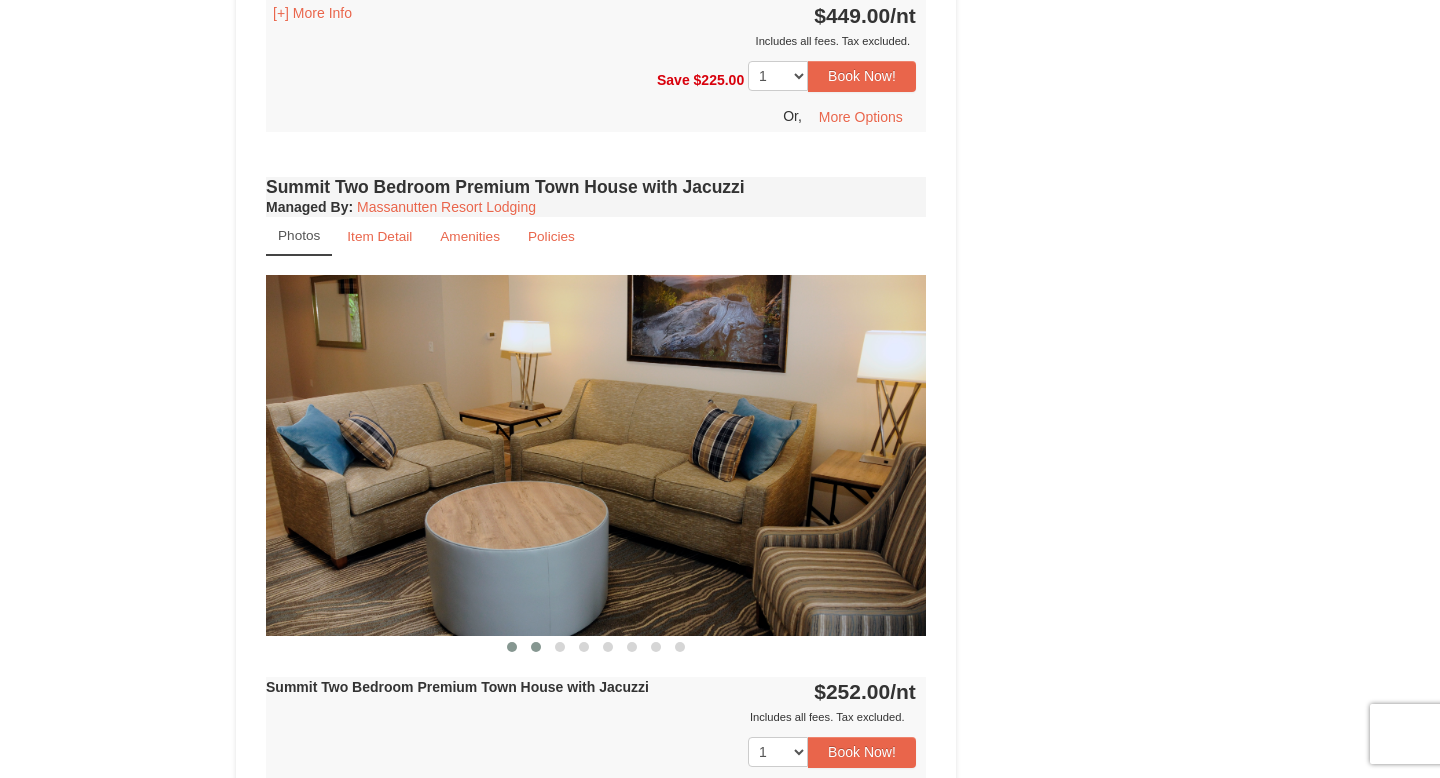 click at bounding box center (536, 647) 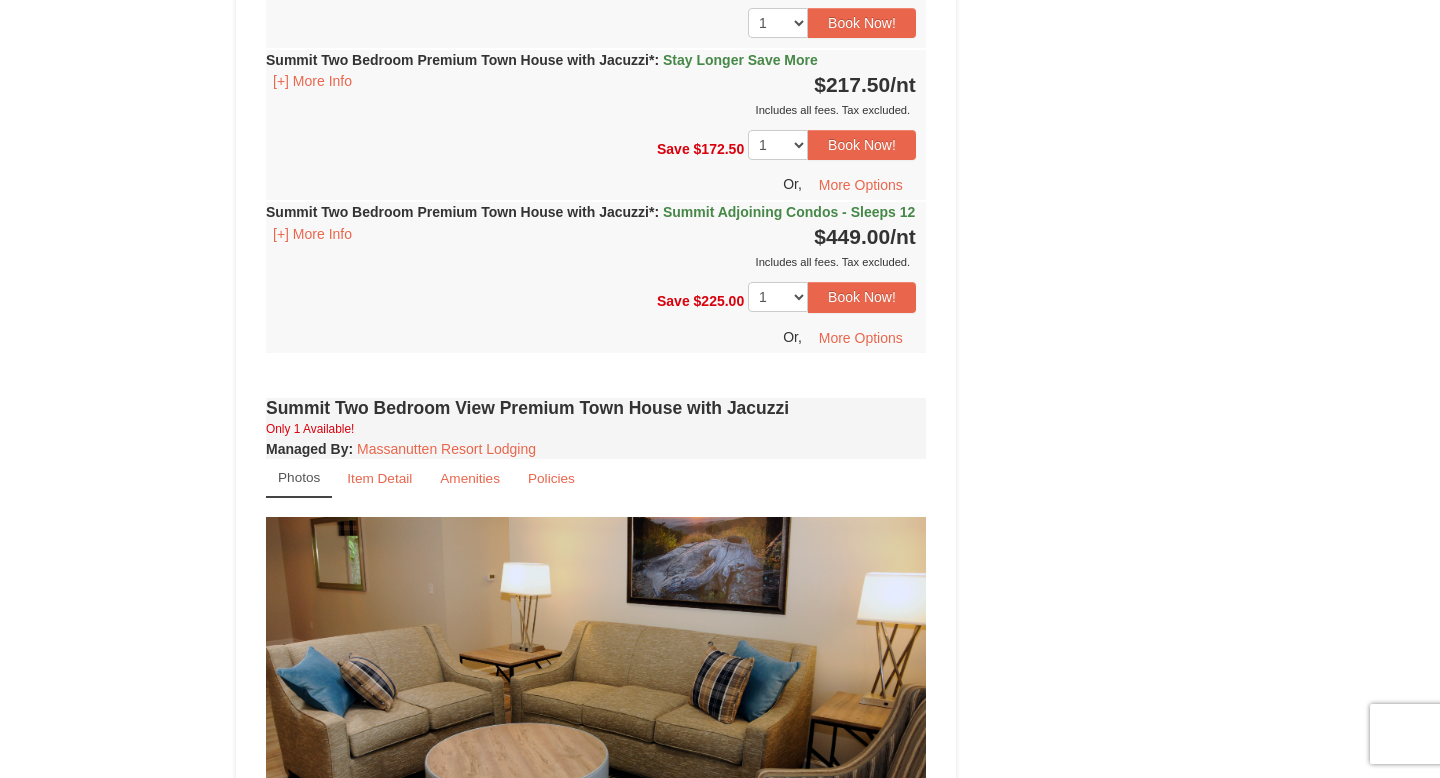 scroll, scrollTop: 4302, scrollLeft: 0, axis: vertical 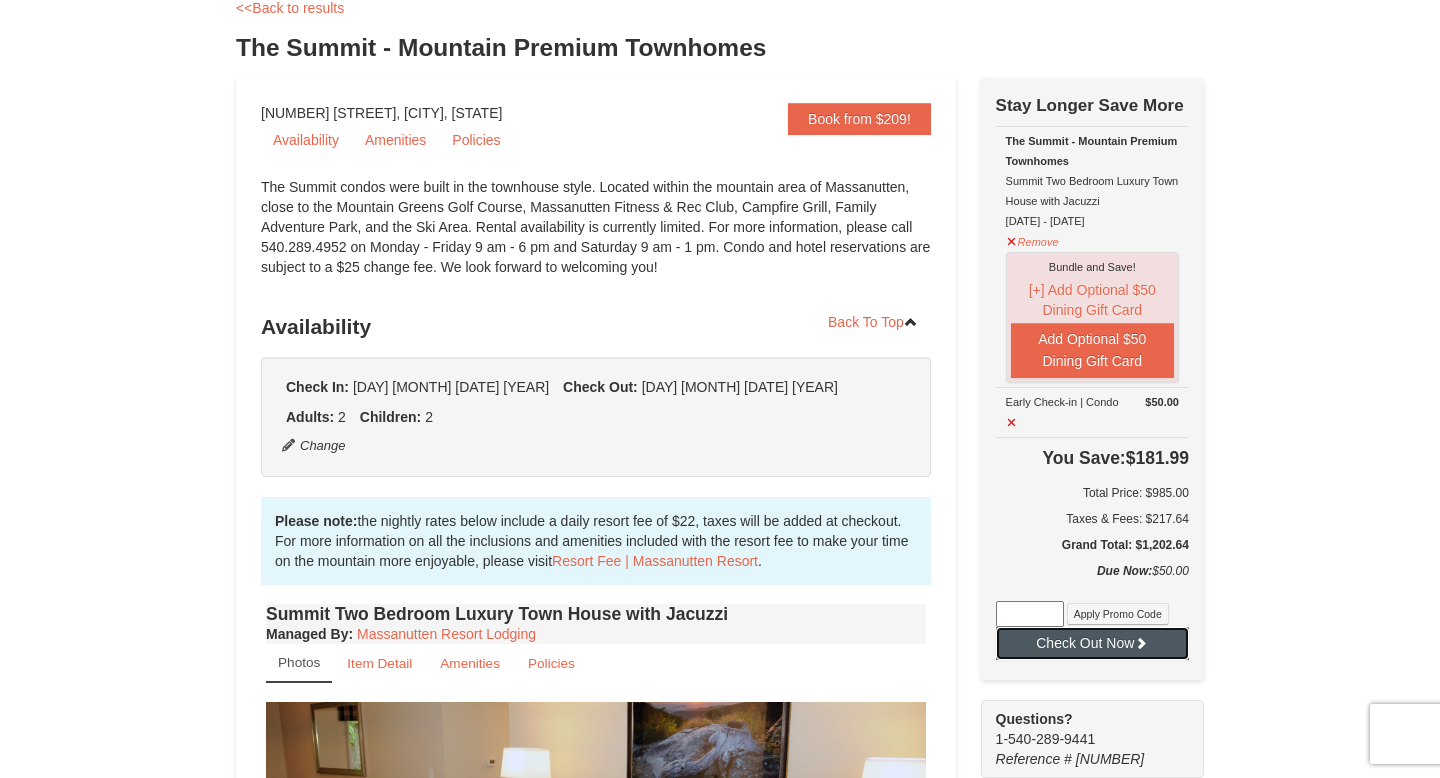 click on "Check Out Now" at bounding box center (1092, 643) 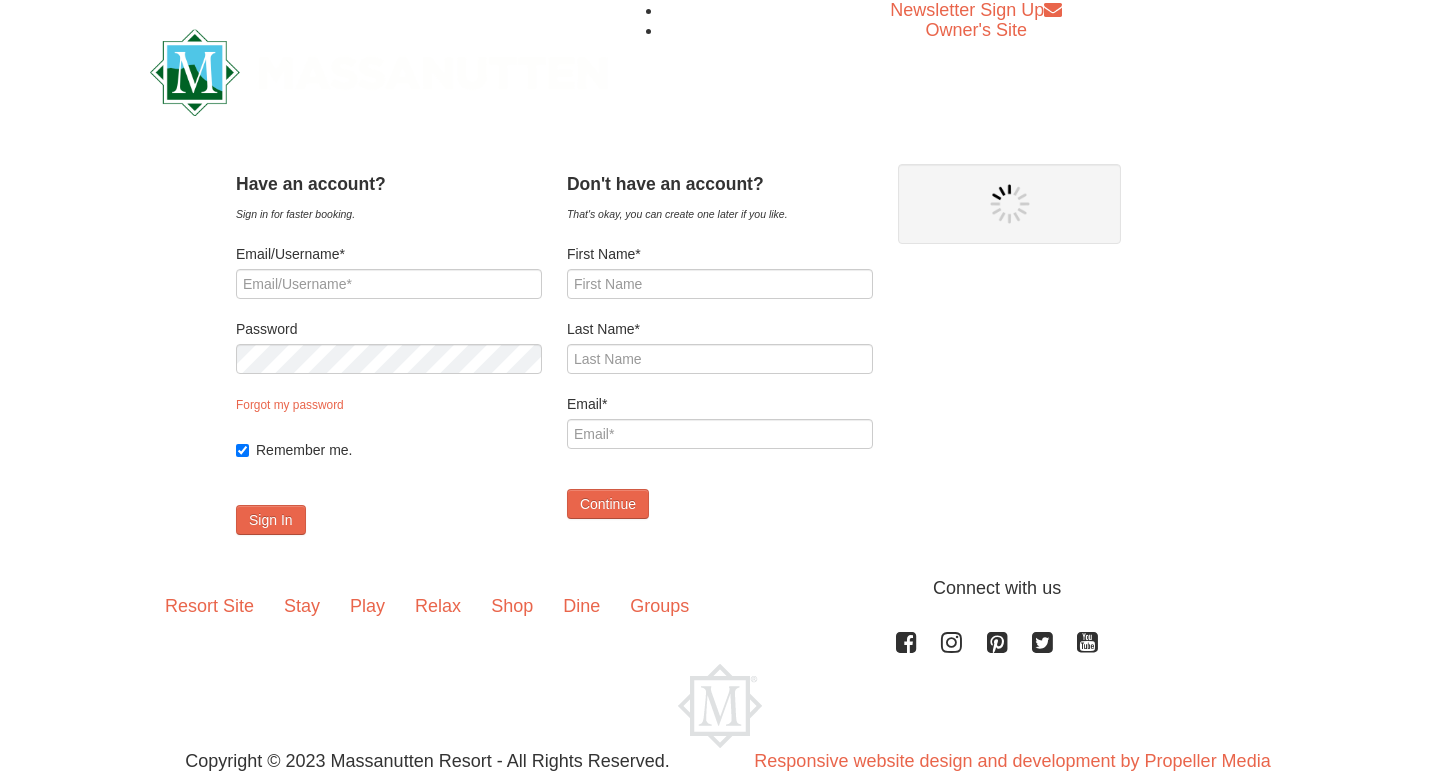 scroll, scrollTop: 0, scrollLeft: 0, axis: both 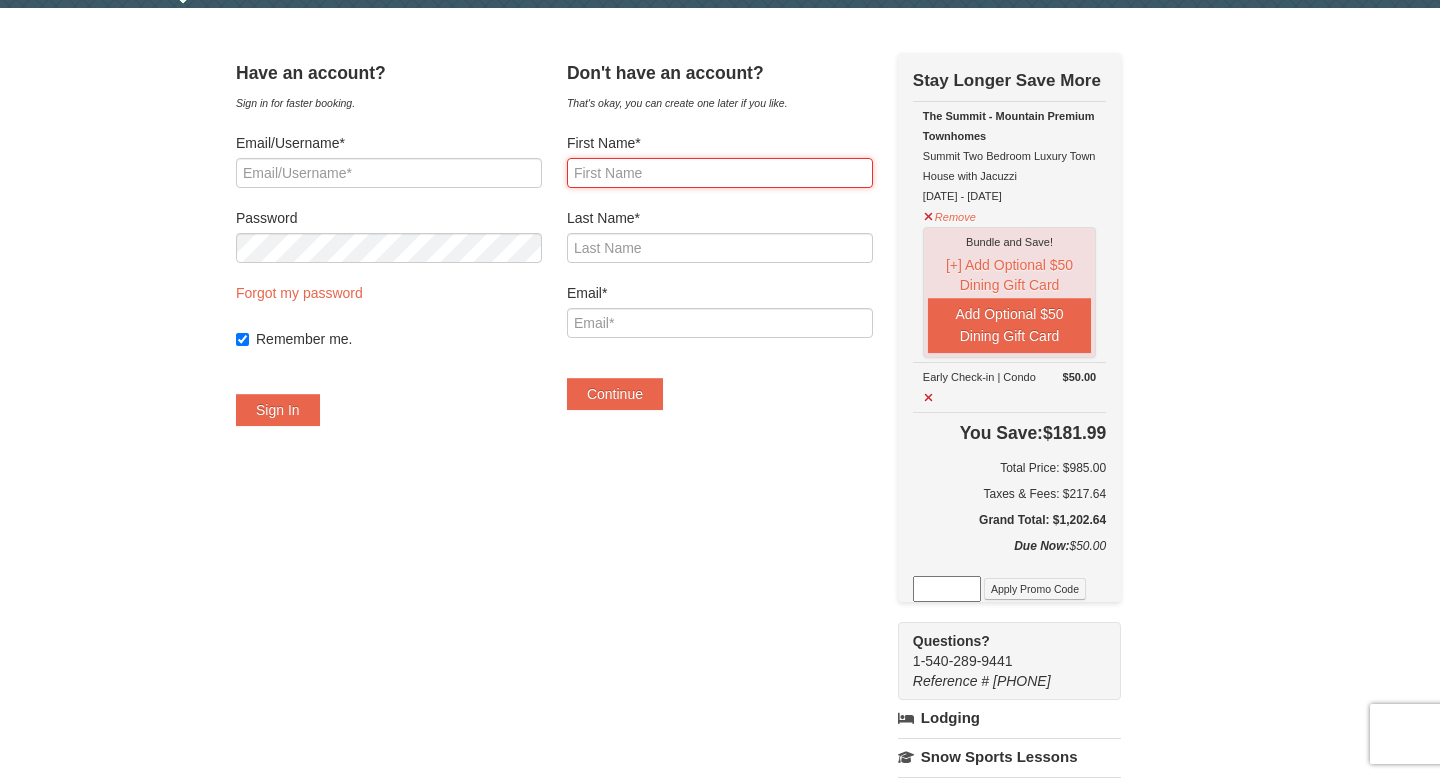 click on "First Name*" at bounding box center (720, 173) 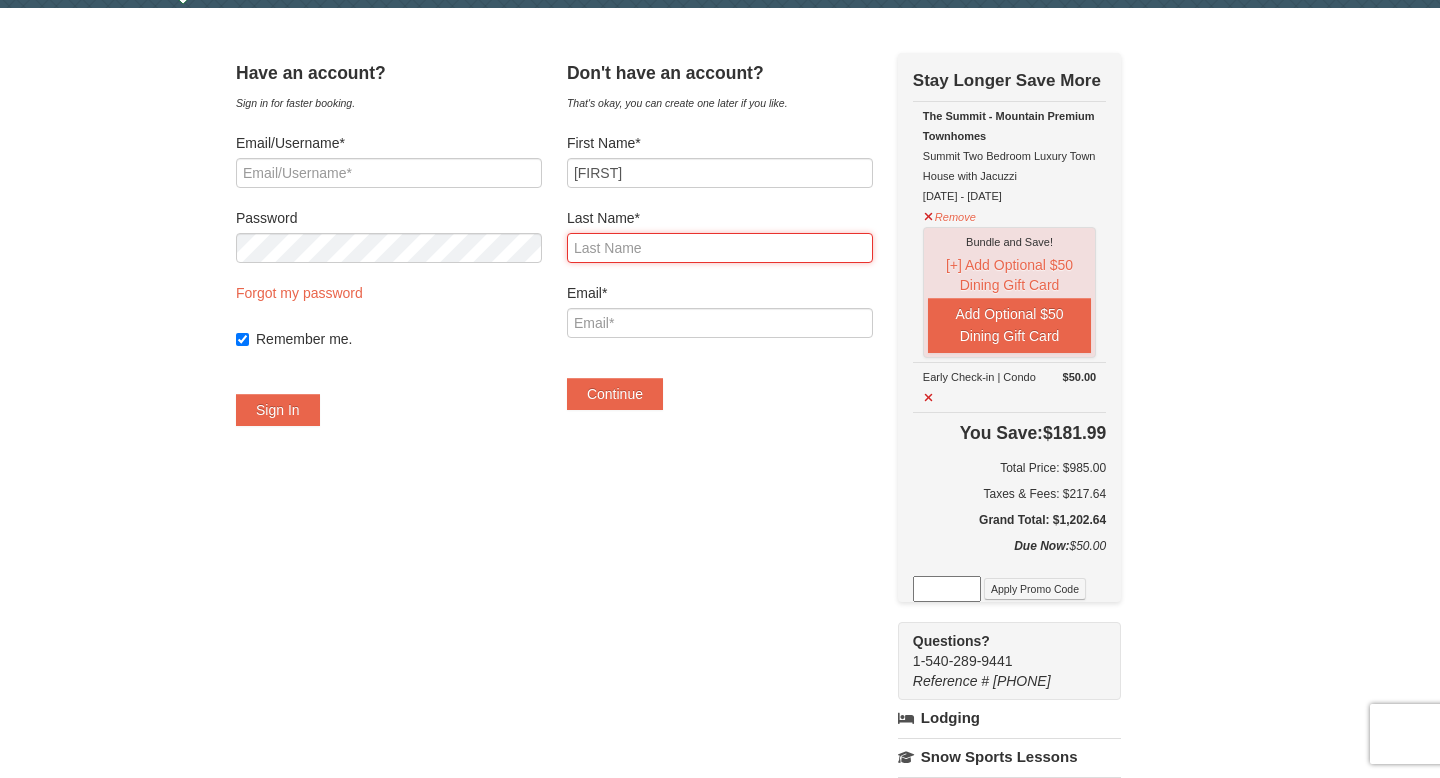 type on "Schumacher" 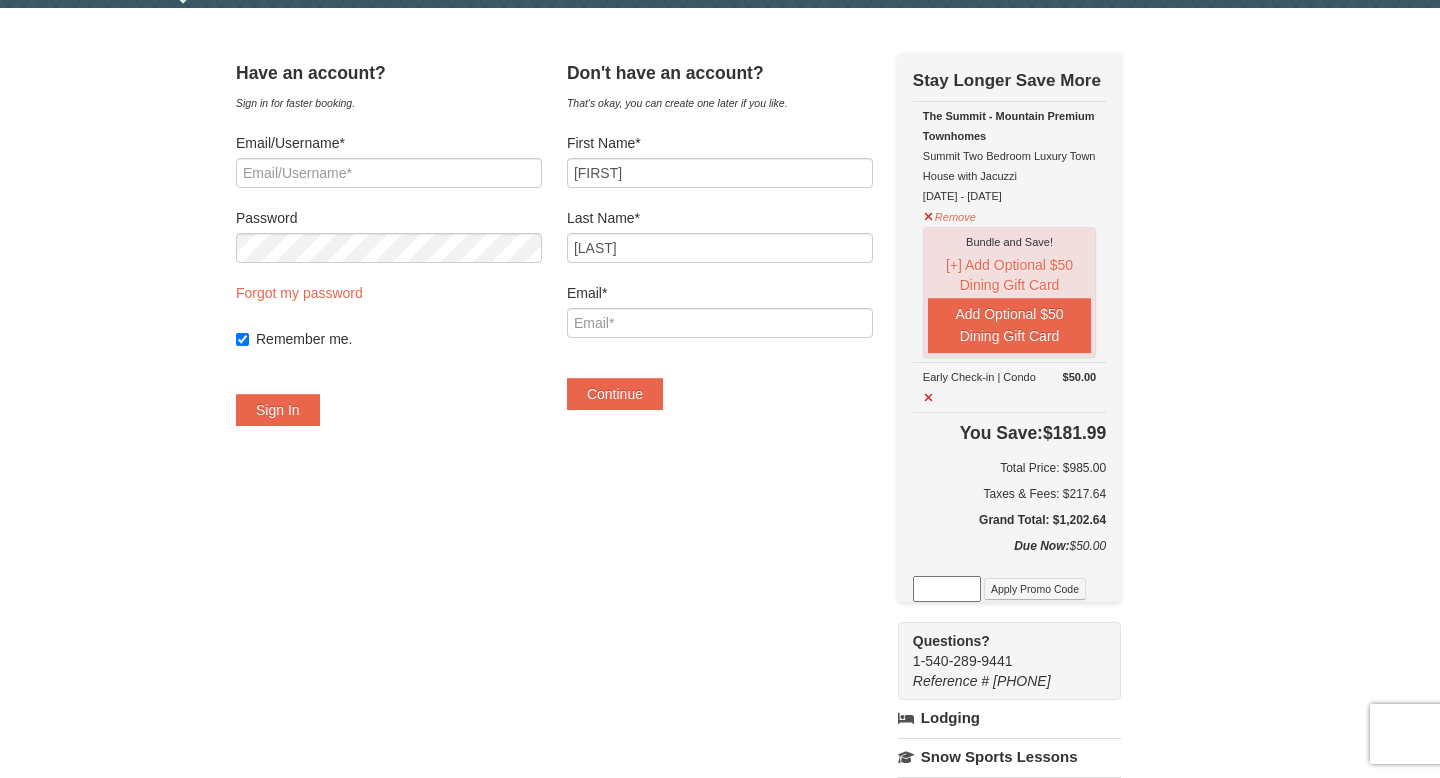click on "Email*" at bounding box center [720, 293] 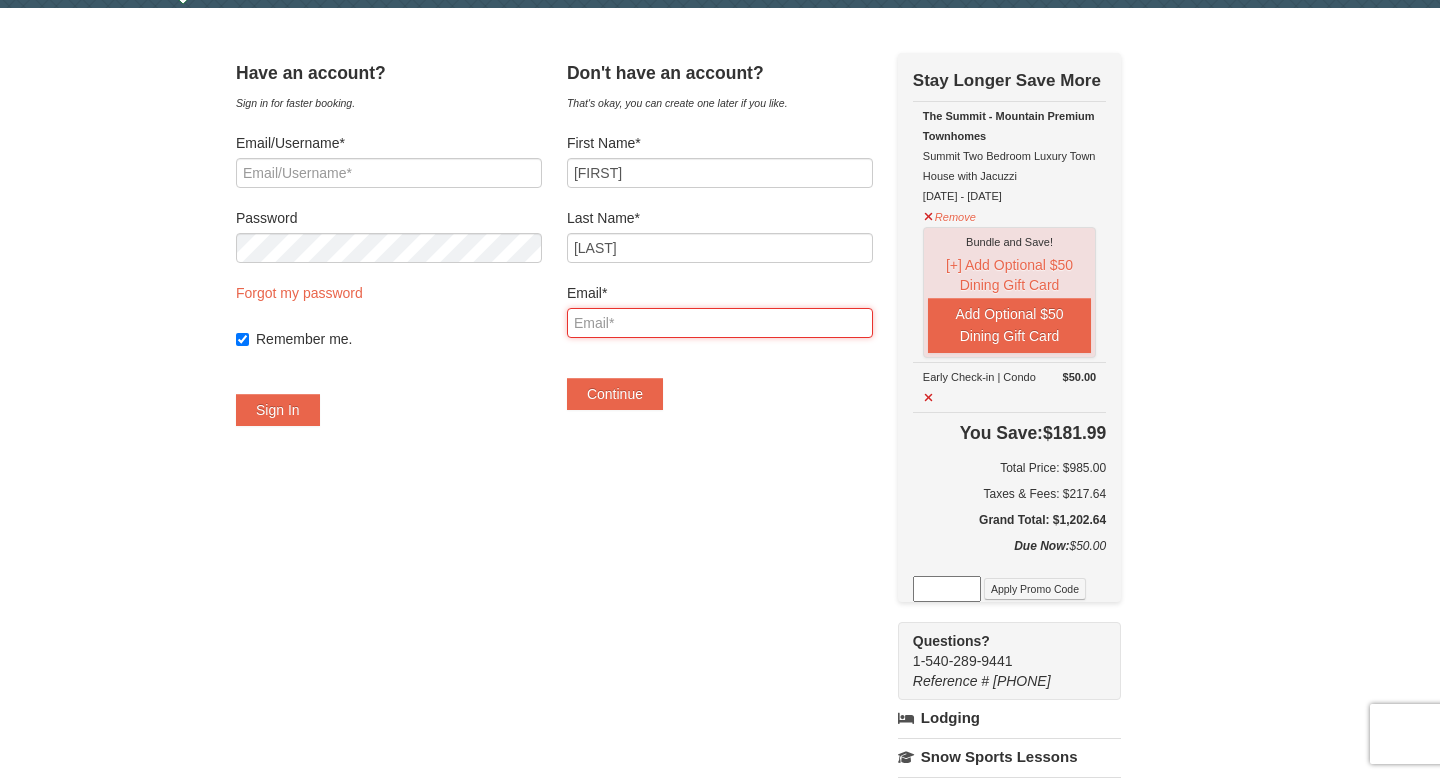 click on "Email*" at bounding box center [720, 323] 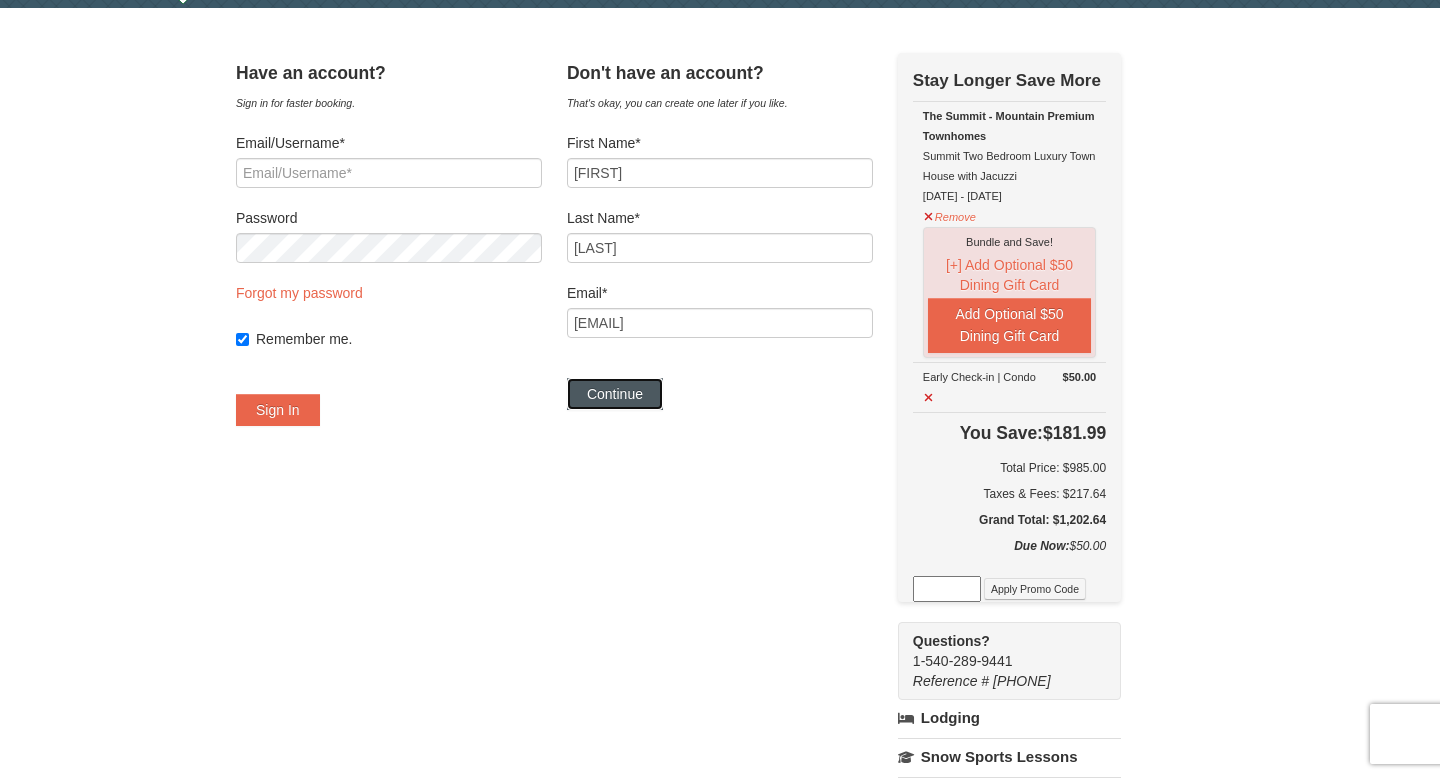 click on "Continue" at bounding box center [615, 394] 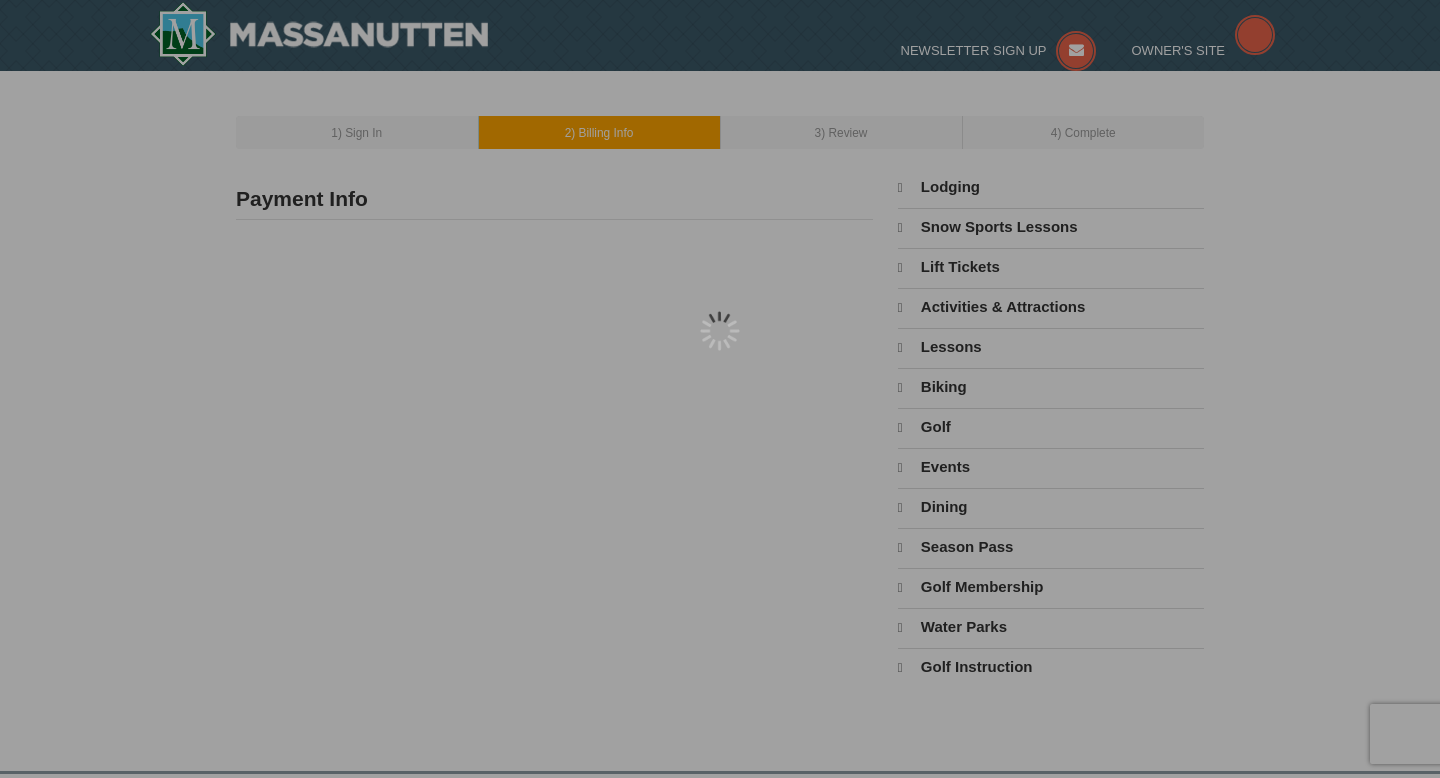 type on "Trevor Schumacher" 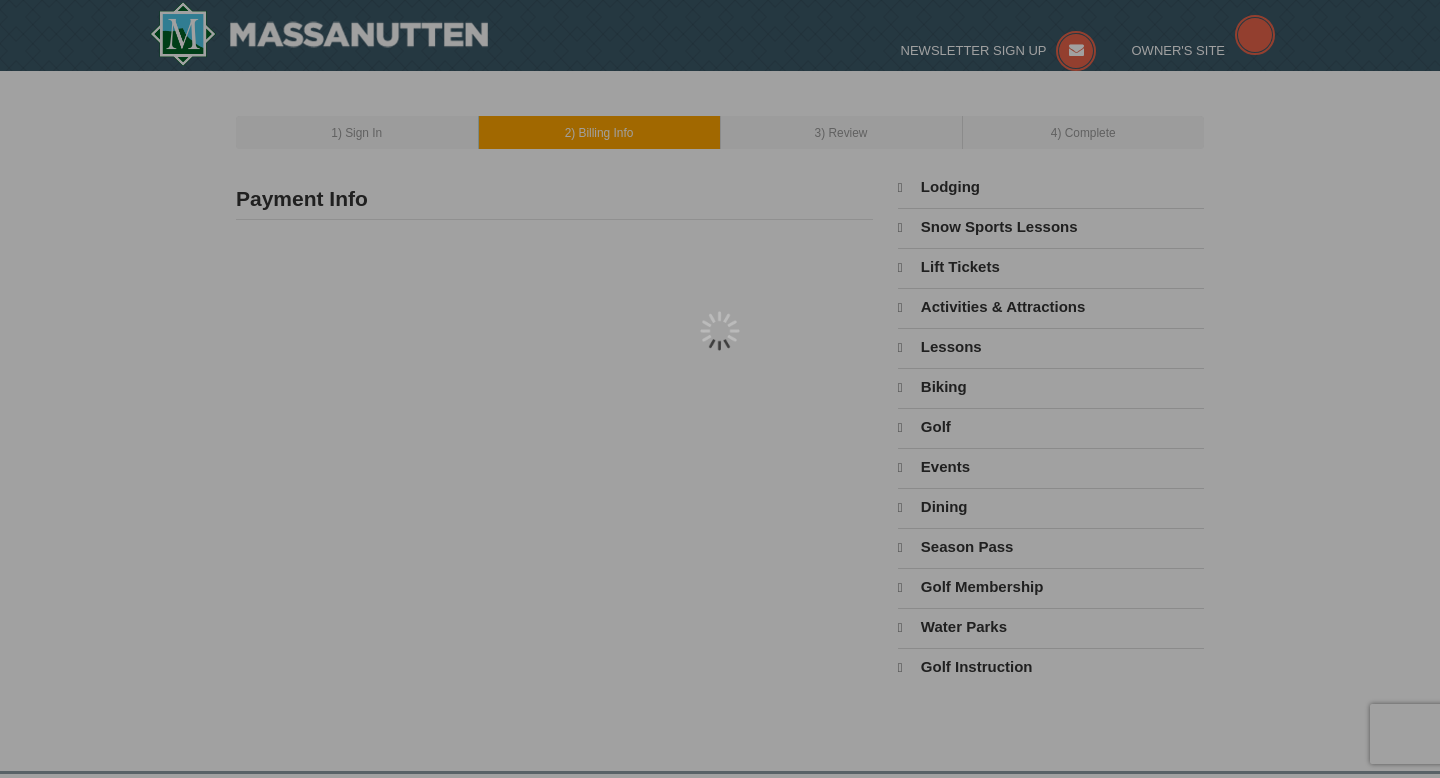 type on "tnschumacher@hotmail.com" 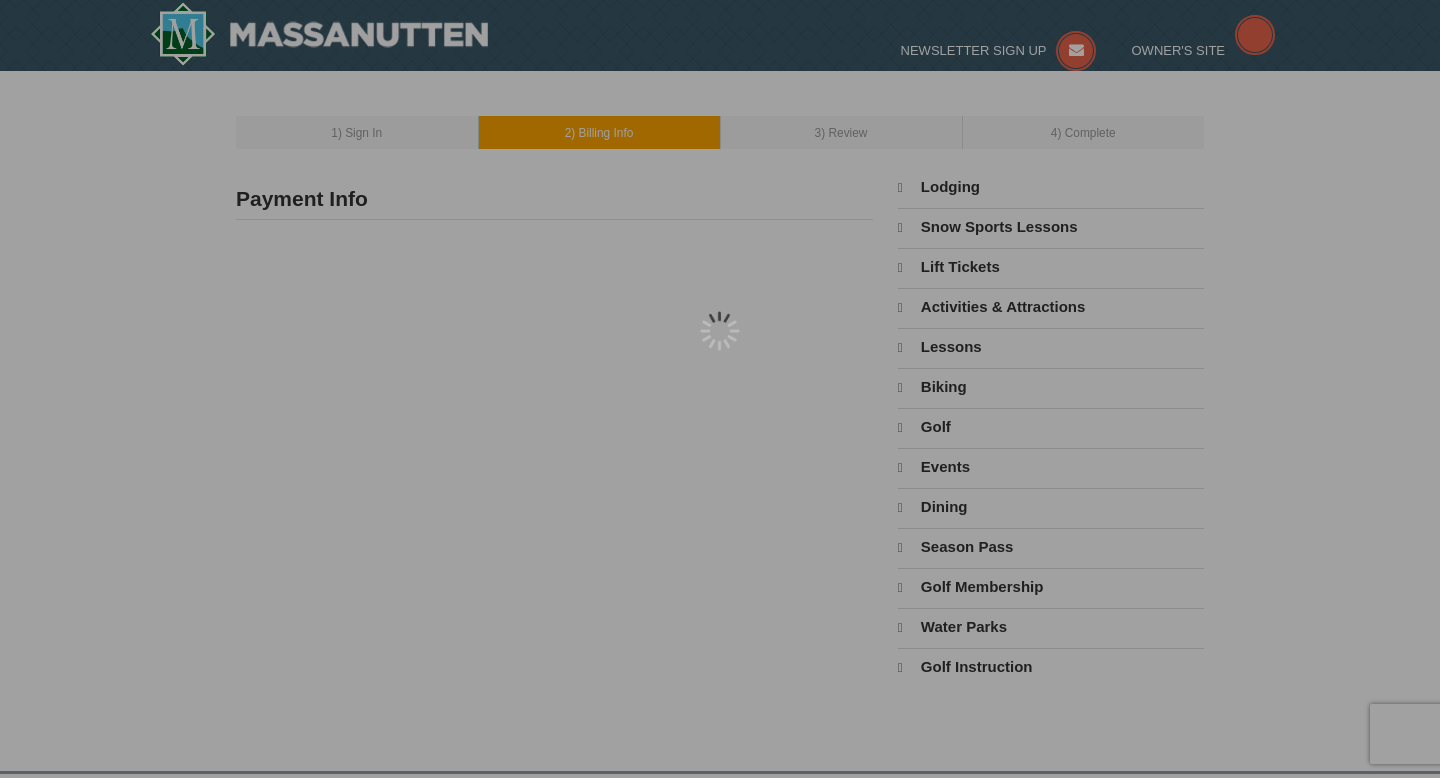 scroll, scrollTop: 0, scrollLeft: 0, axis: both 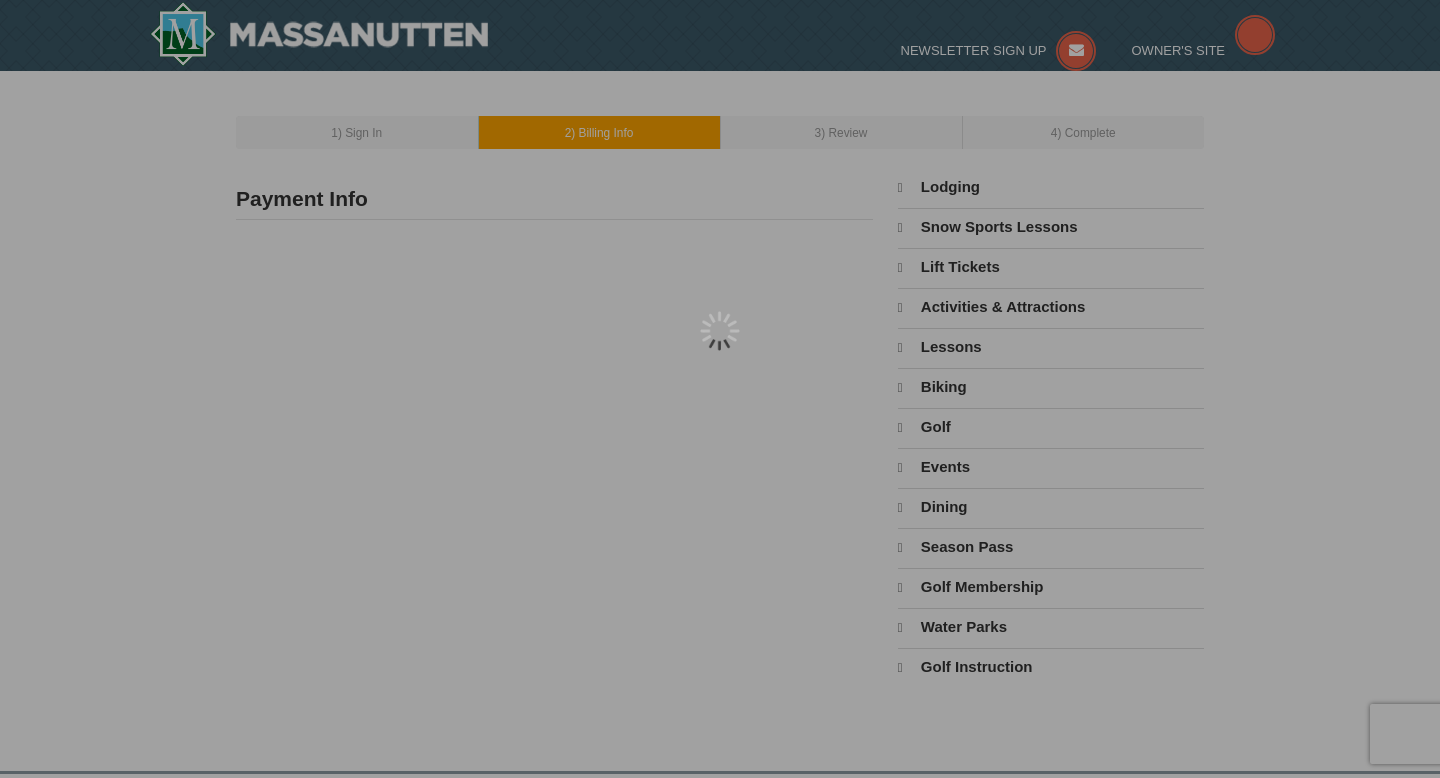 select on "8" 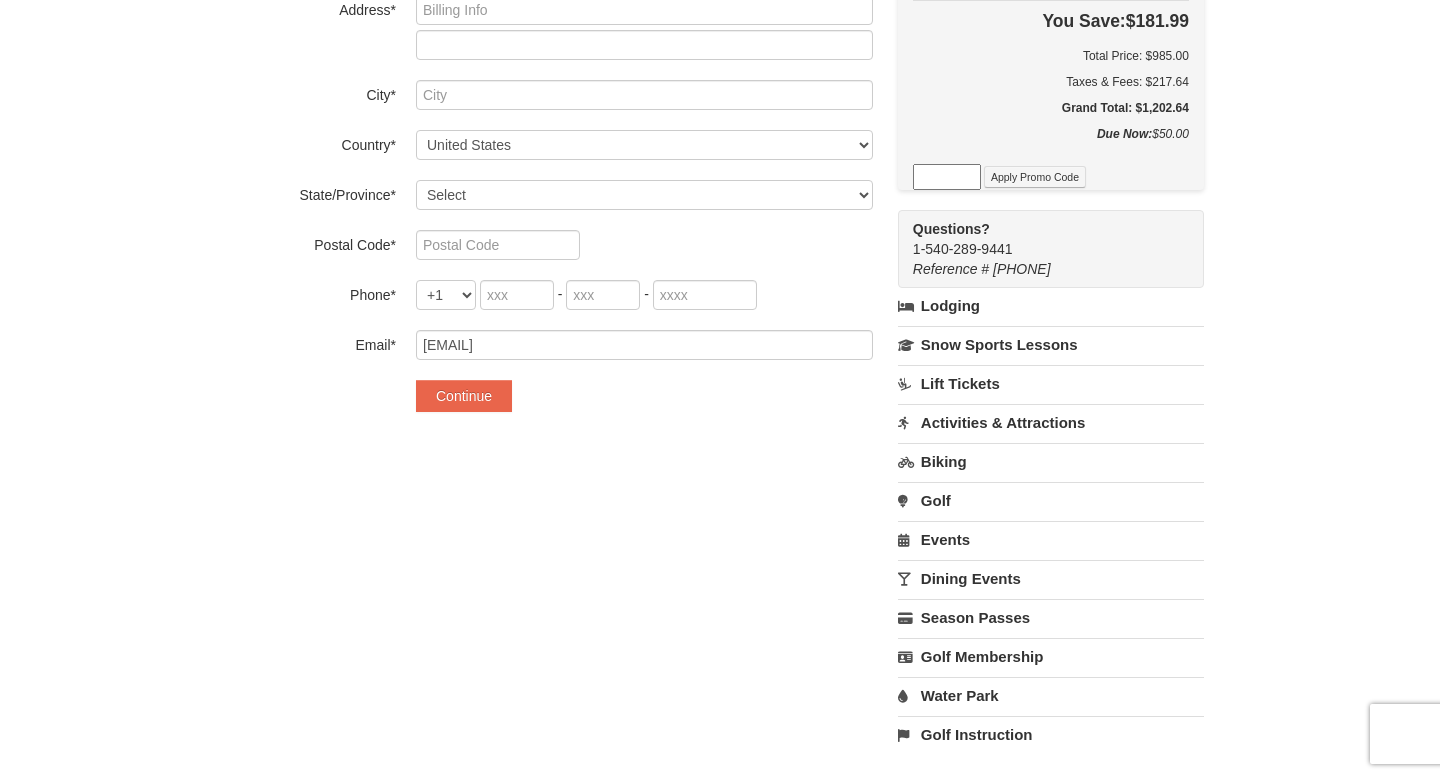 scroll, scrollTop: 553, scrollLeft: 0, axis: vertical 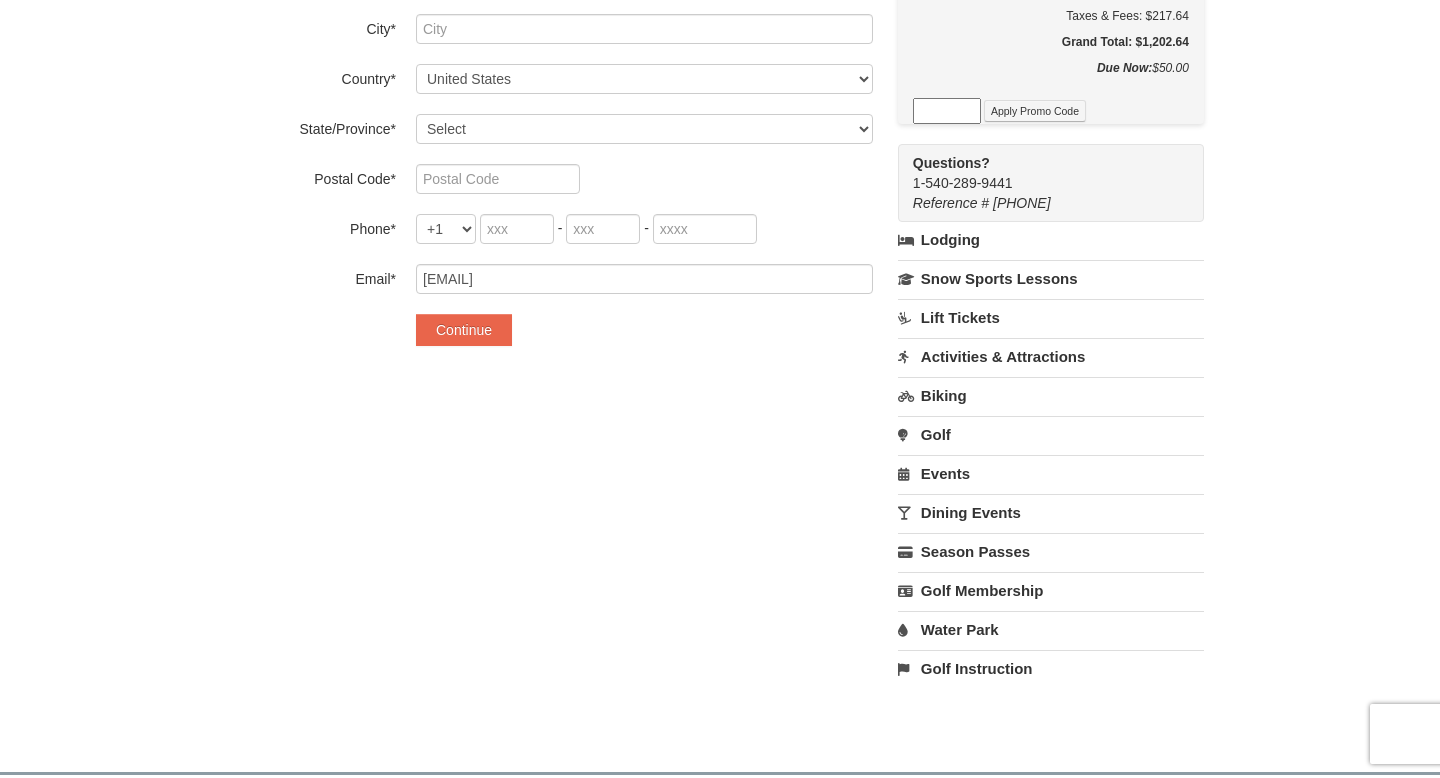 click on "Water Park" at bounding box center (1051, 629) 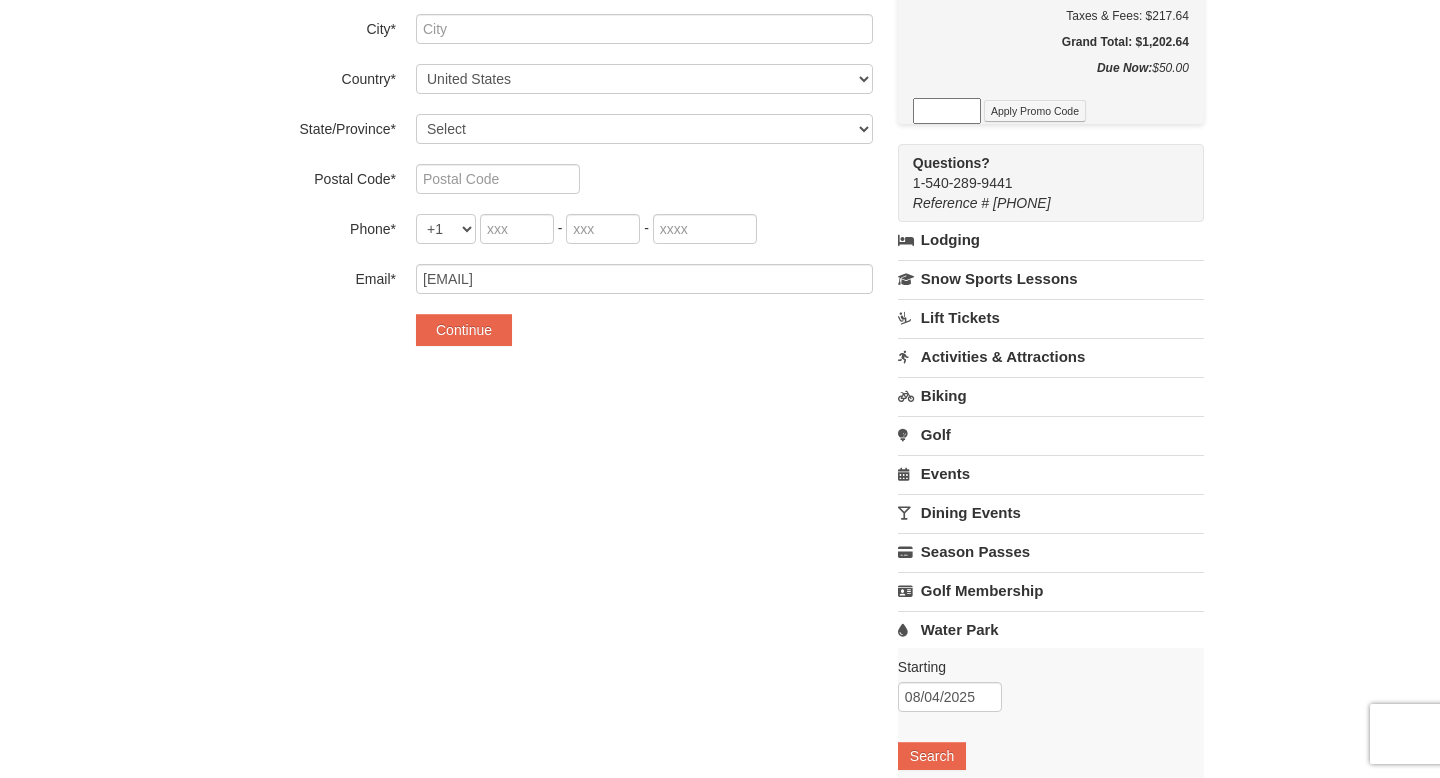 scroll, scrollTop: 809, scrollLeft: 0, axis: vertical 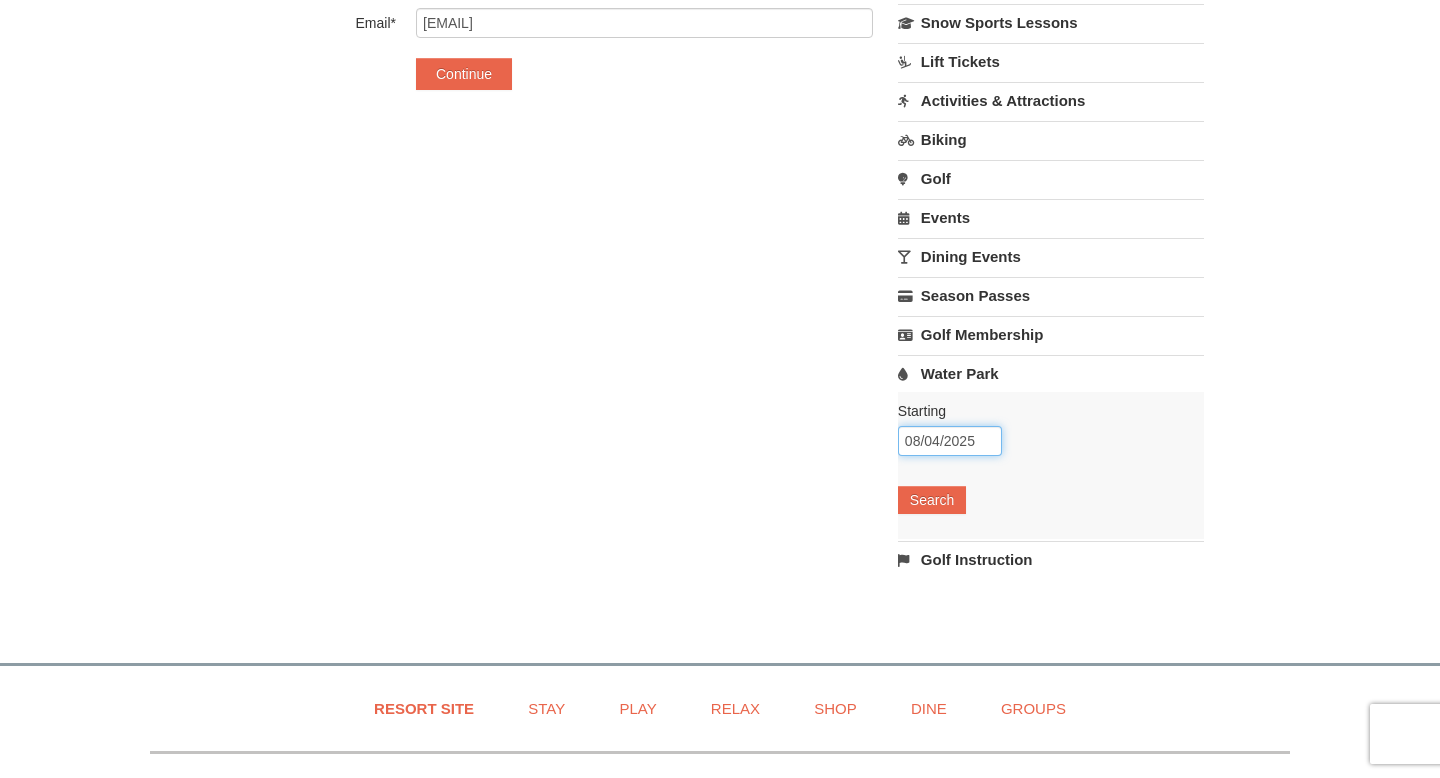 click on "08/04/2025" at bounding box center (950, 441) 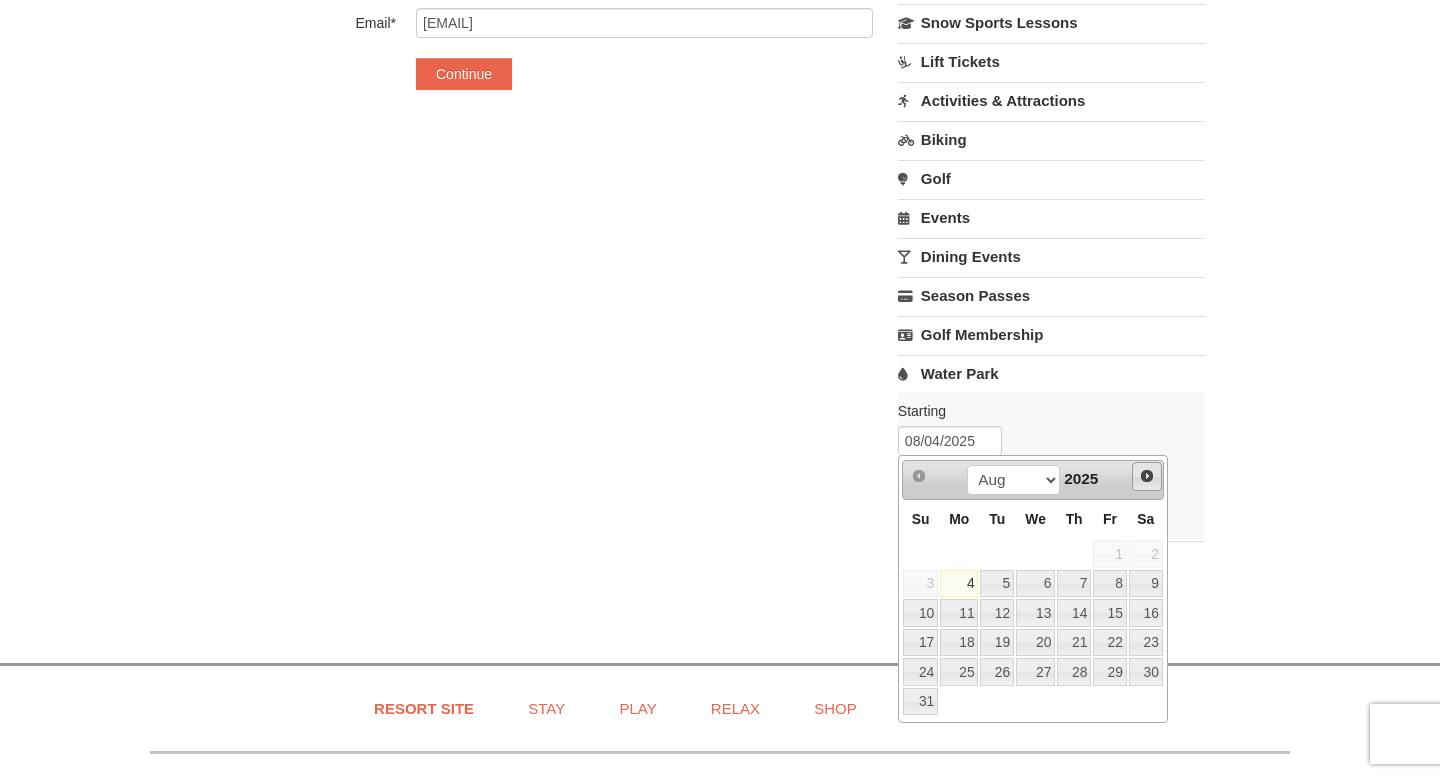 click on "Next" at bounding box center [1147, 476] 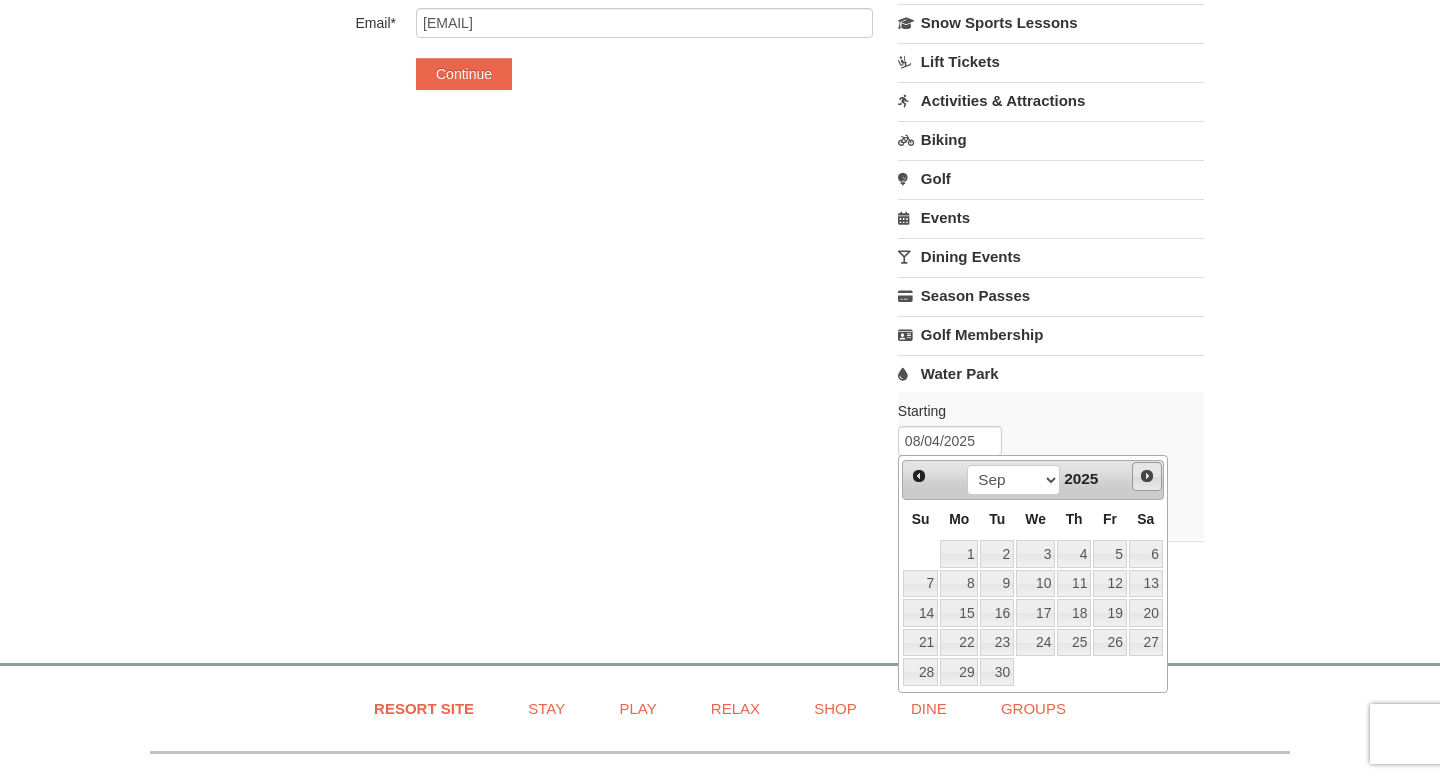 click on "Next" at bounding box center [1147, 476] 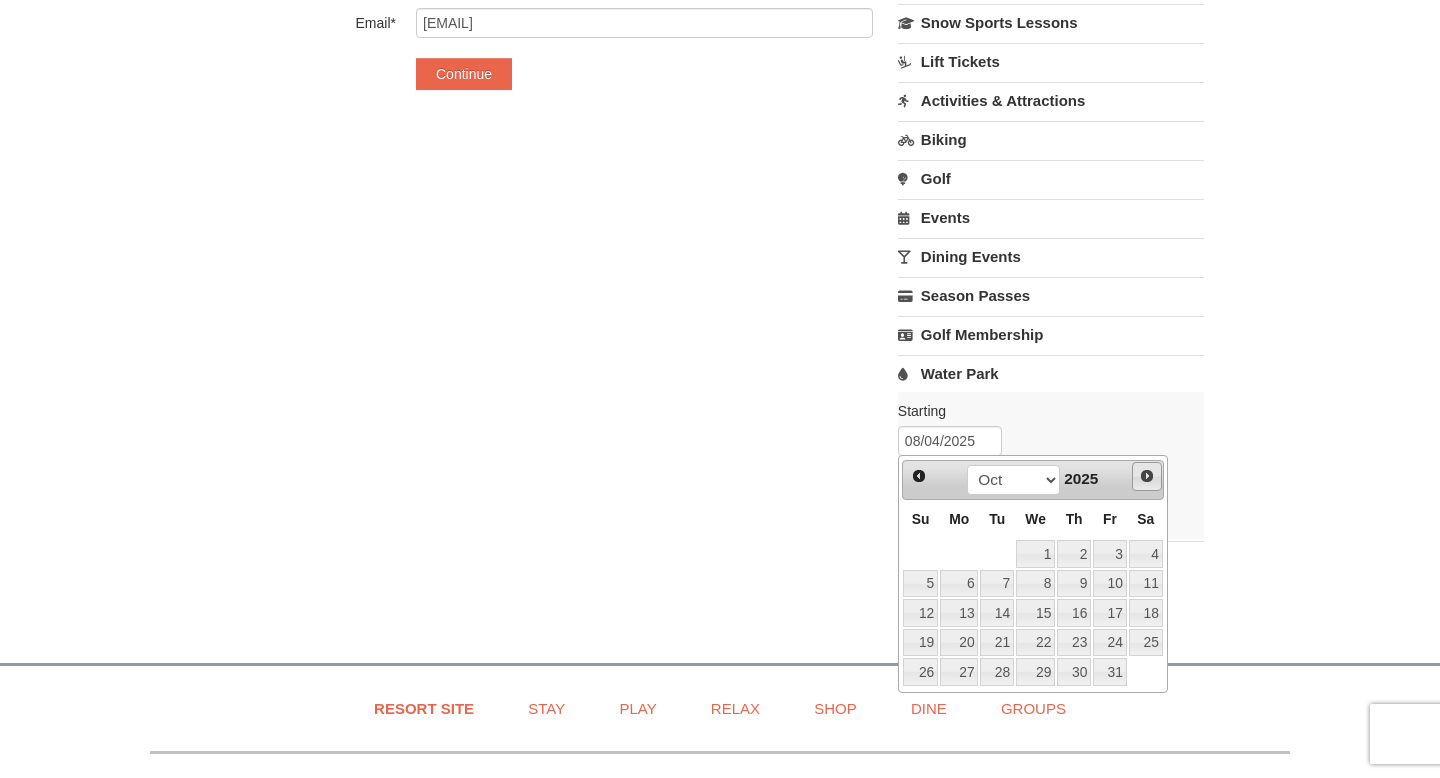 click on "Next" at bounding box center (1147, 476) 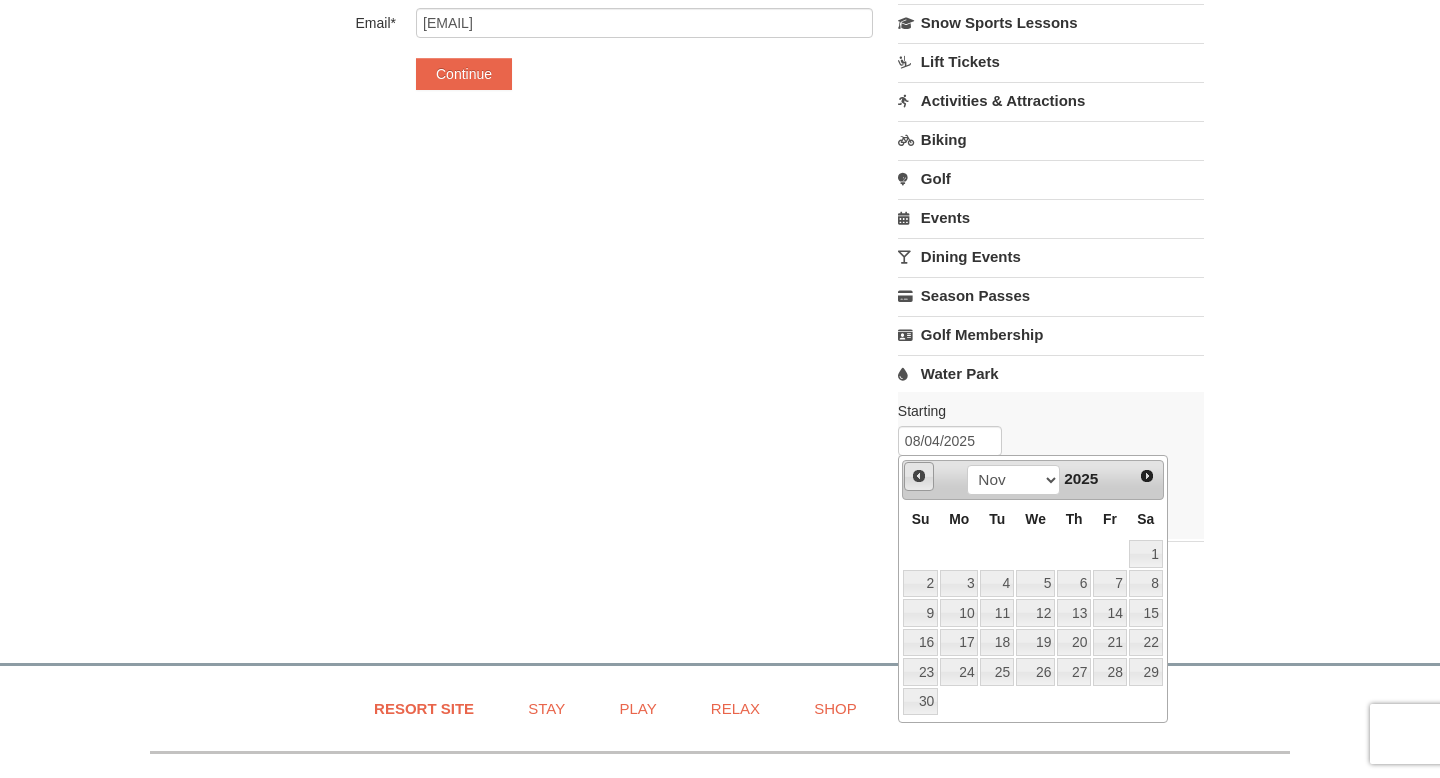click on "Prev" at bounding box center (919, 476) 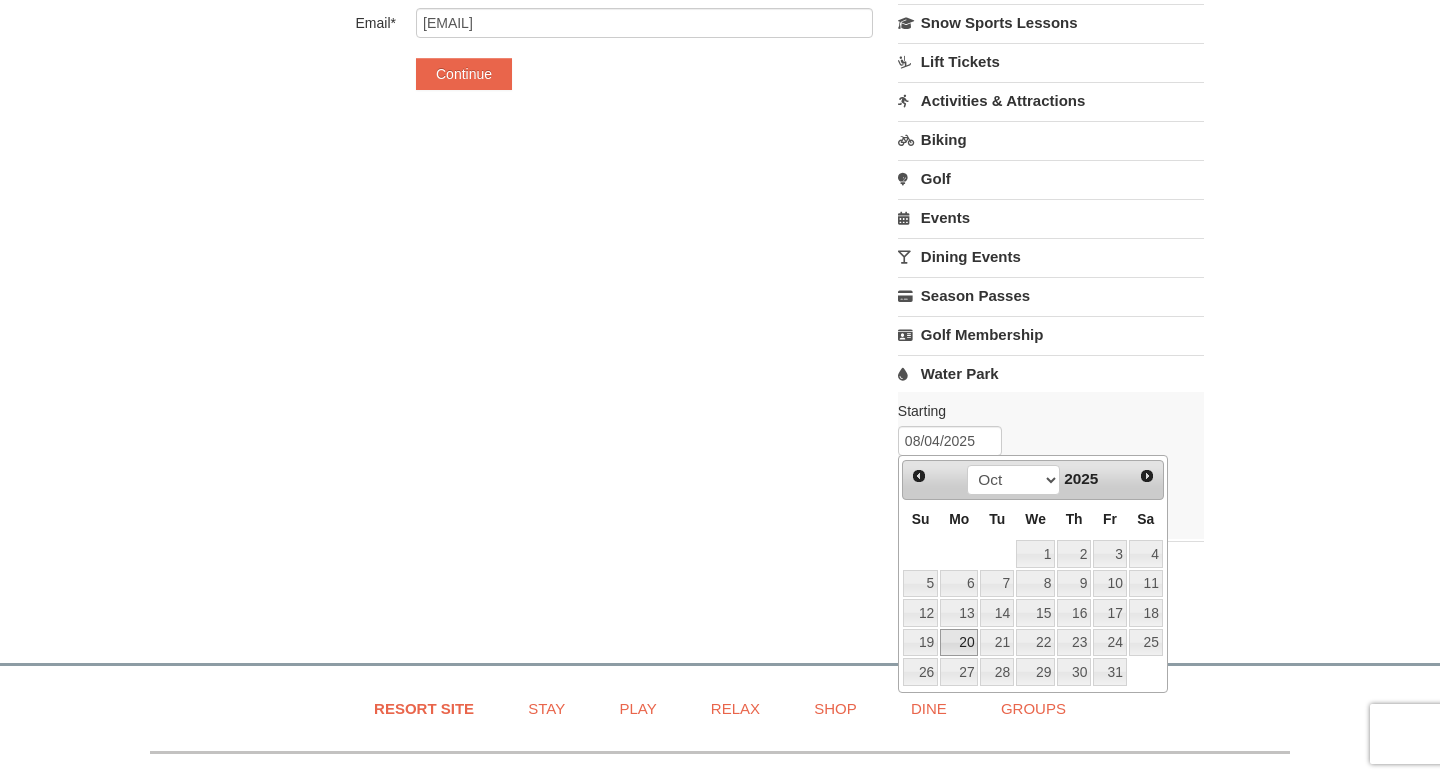 click on "20" at bounding box center [959, 643] 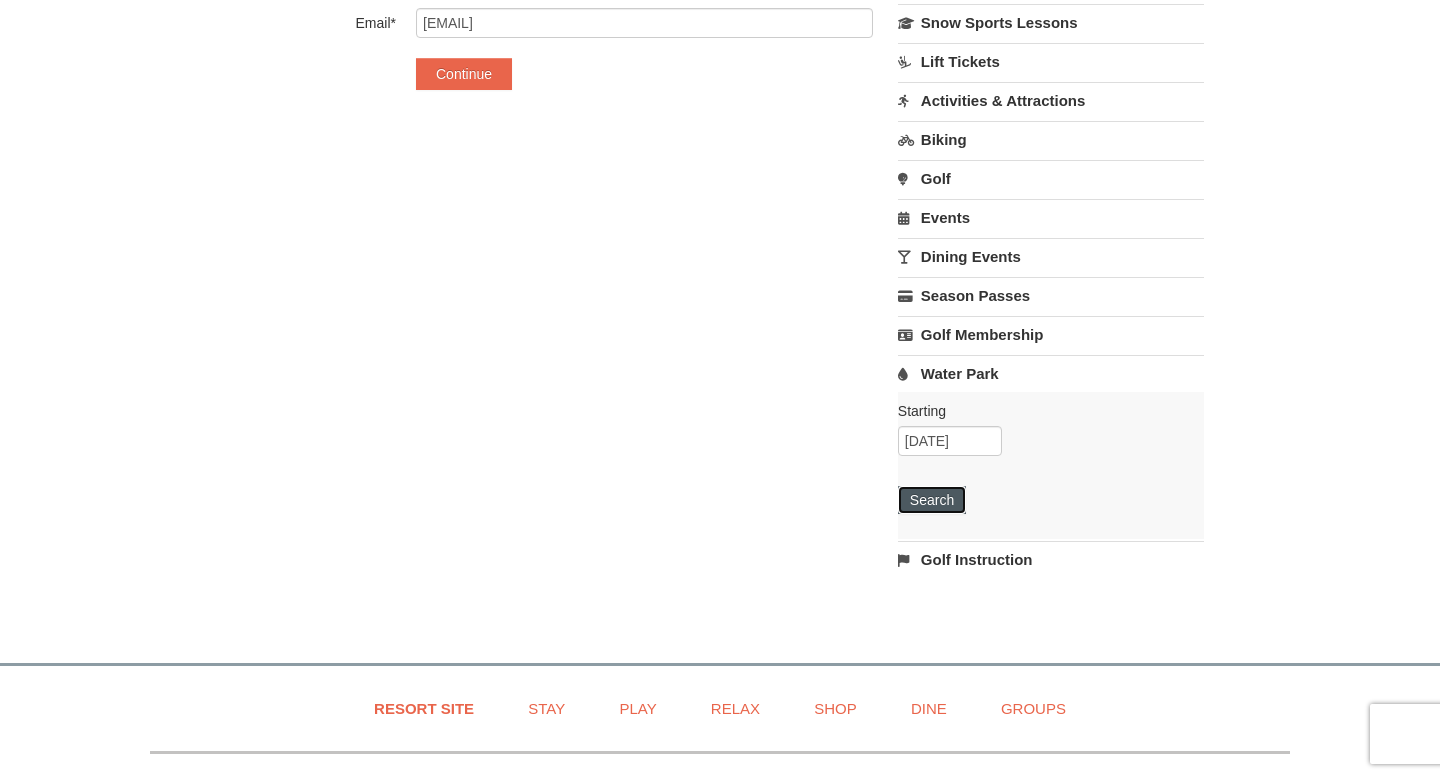 click on "Search" at bounding box center (932, 500) 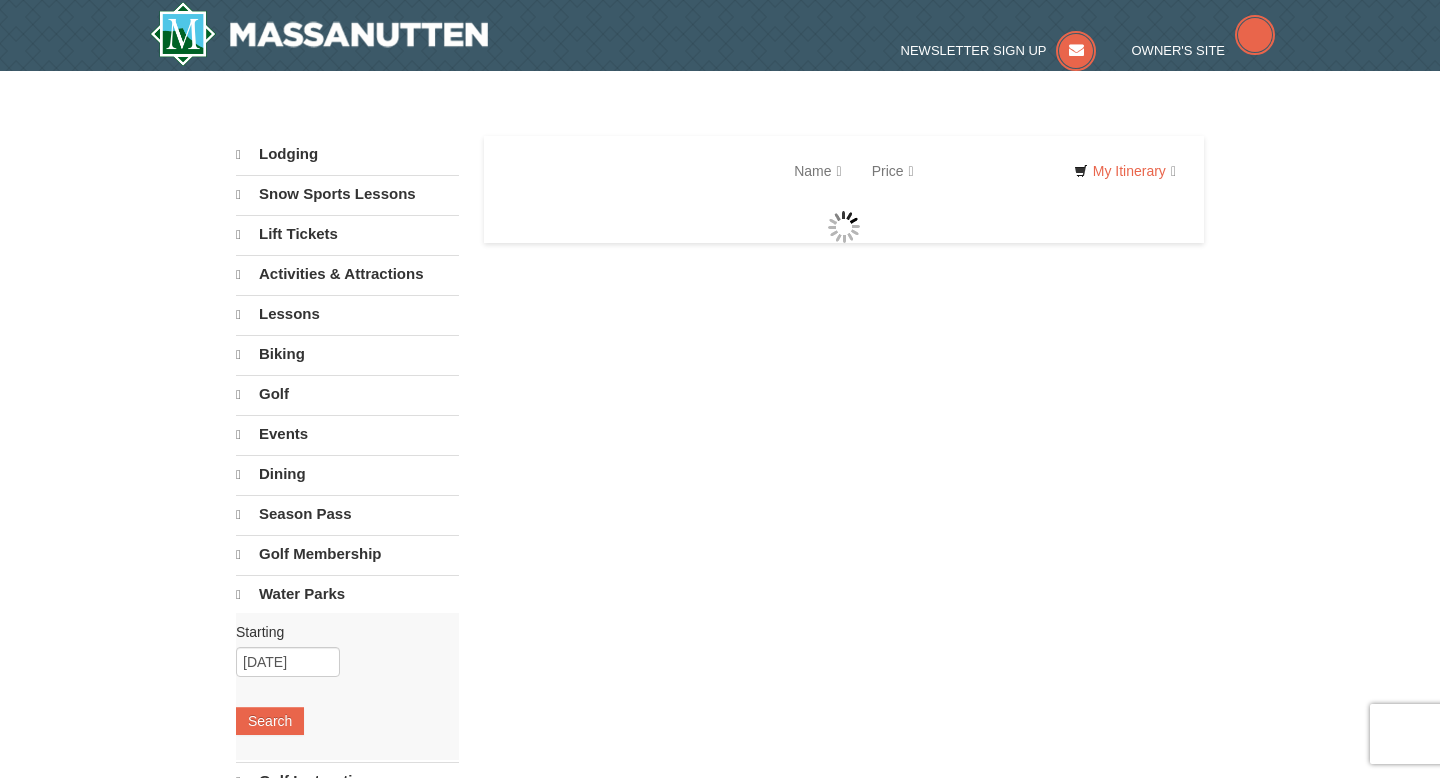 scroll, scrollTop: 0, scrollLeft: 0, axis: both 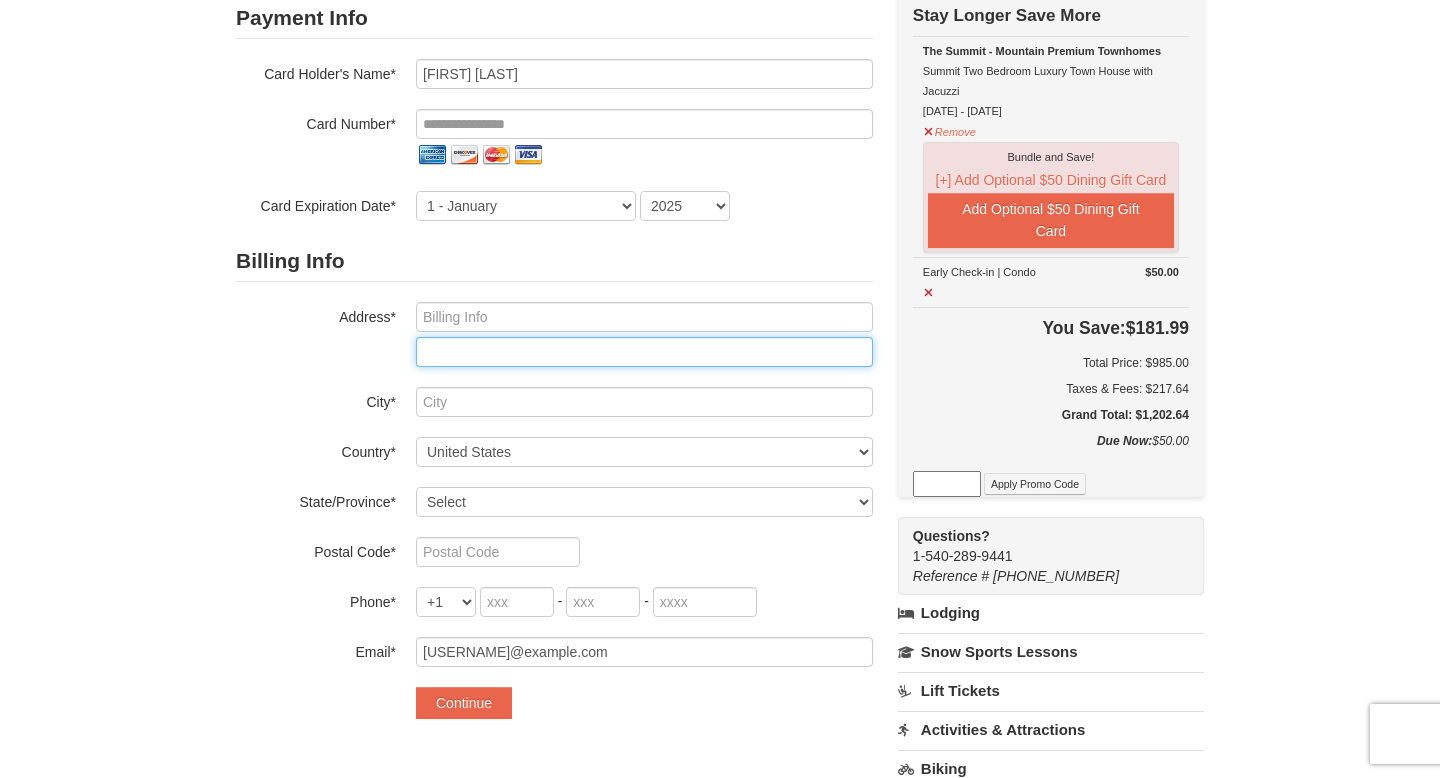 click at bounding box center [644, 352] 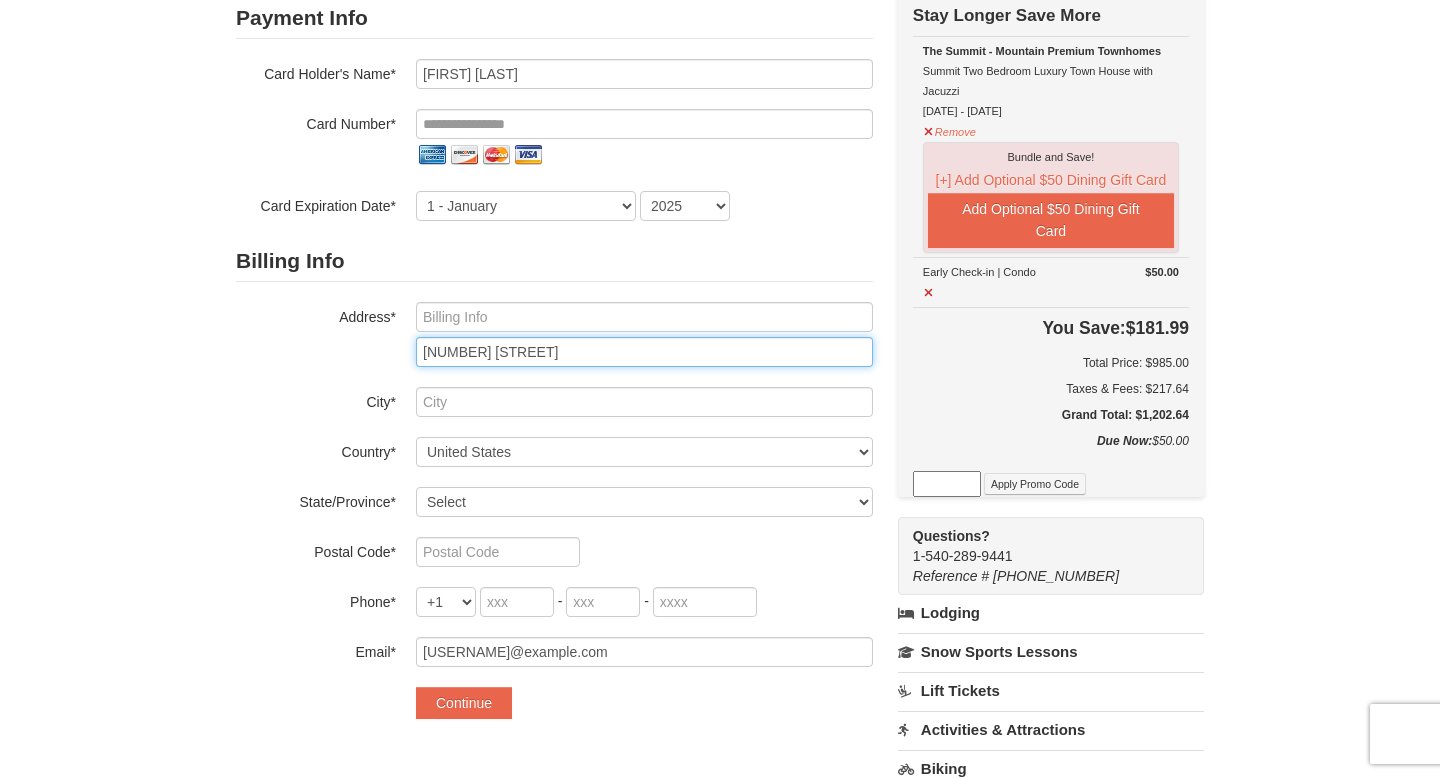 type on "3905 wilburn drive" 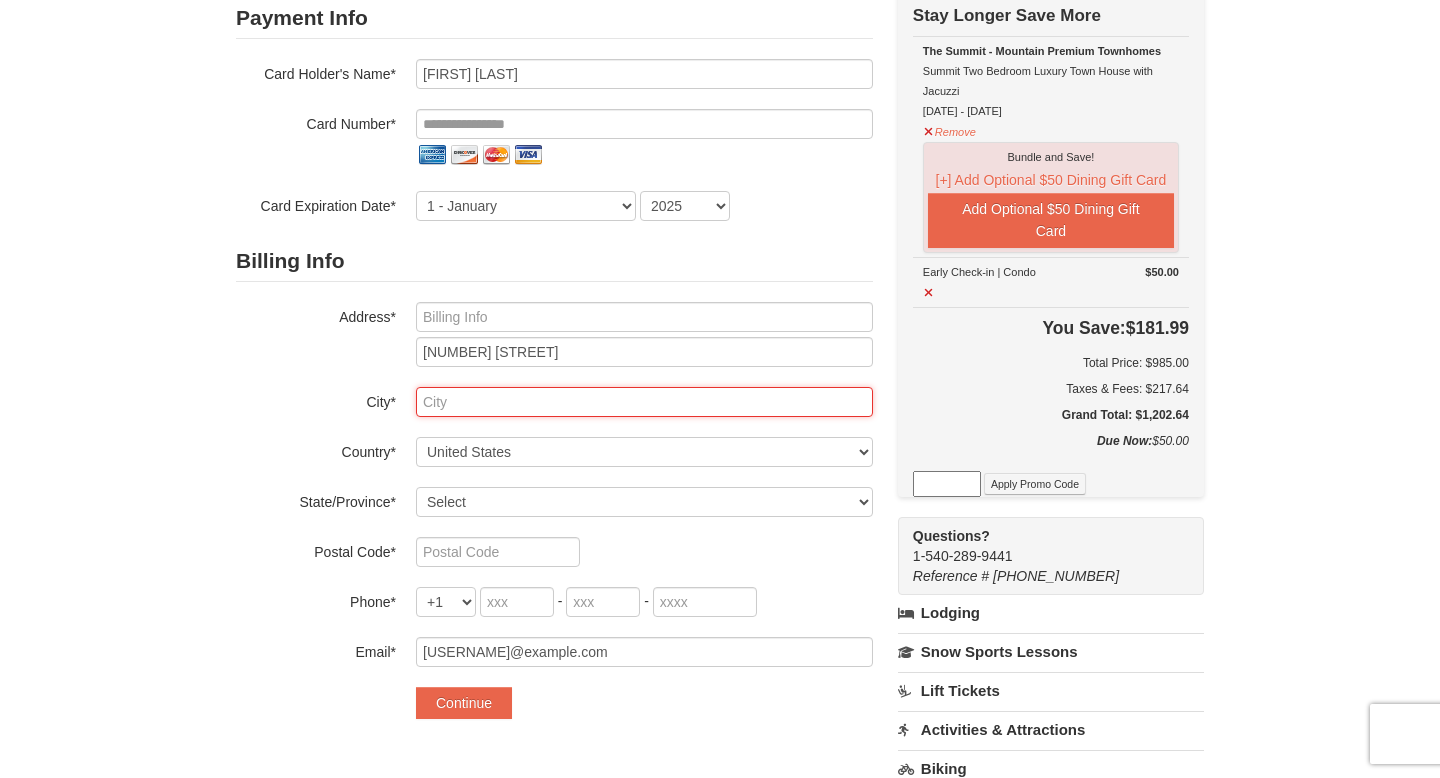 type on "r" 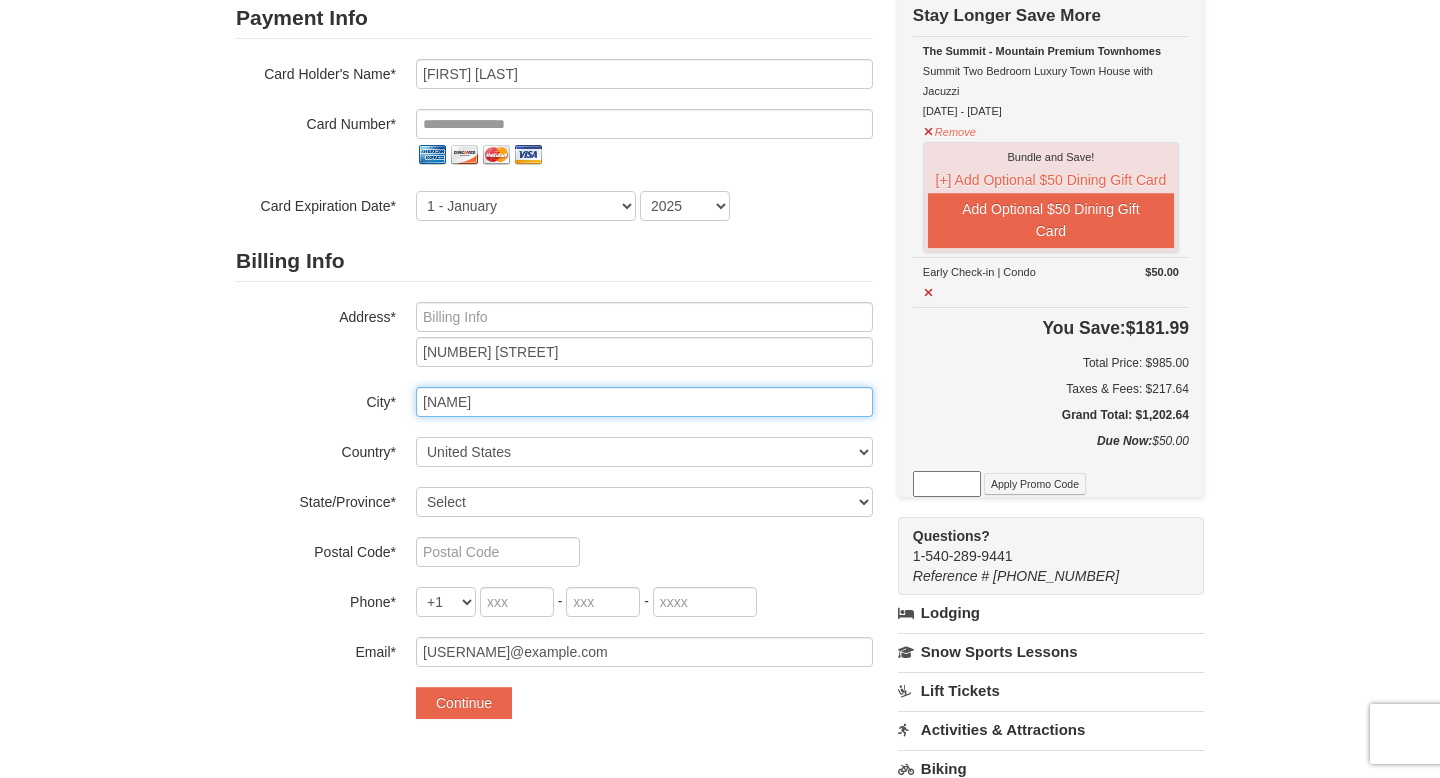 type on "Fredericksburg" 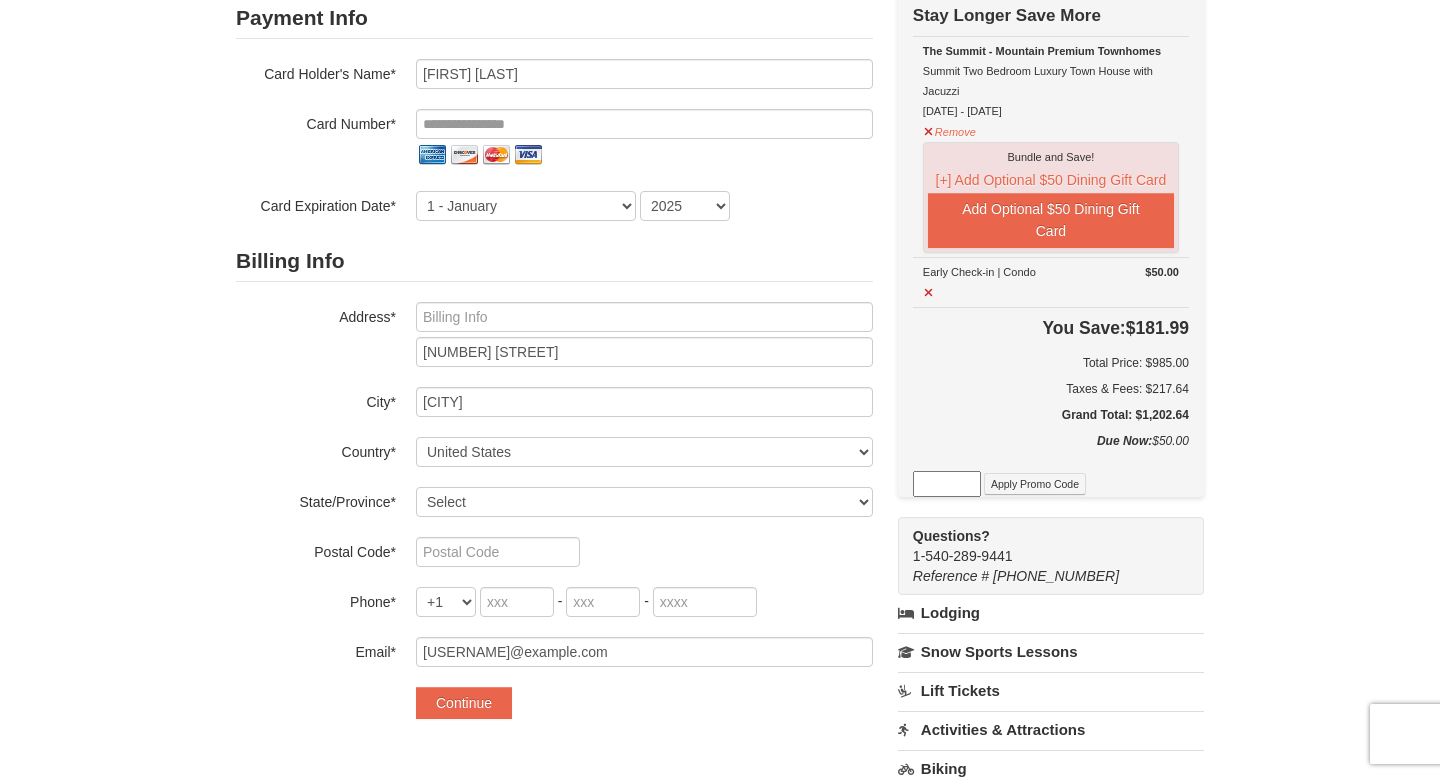 type on "3905 Wilburn Drive" 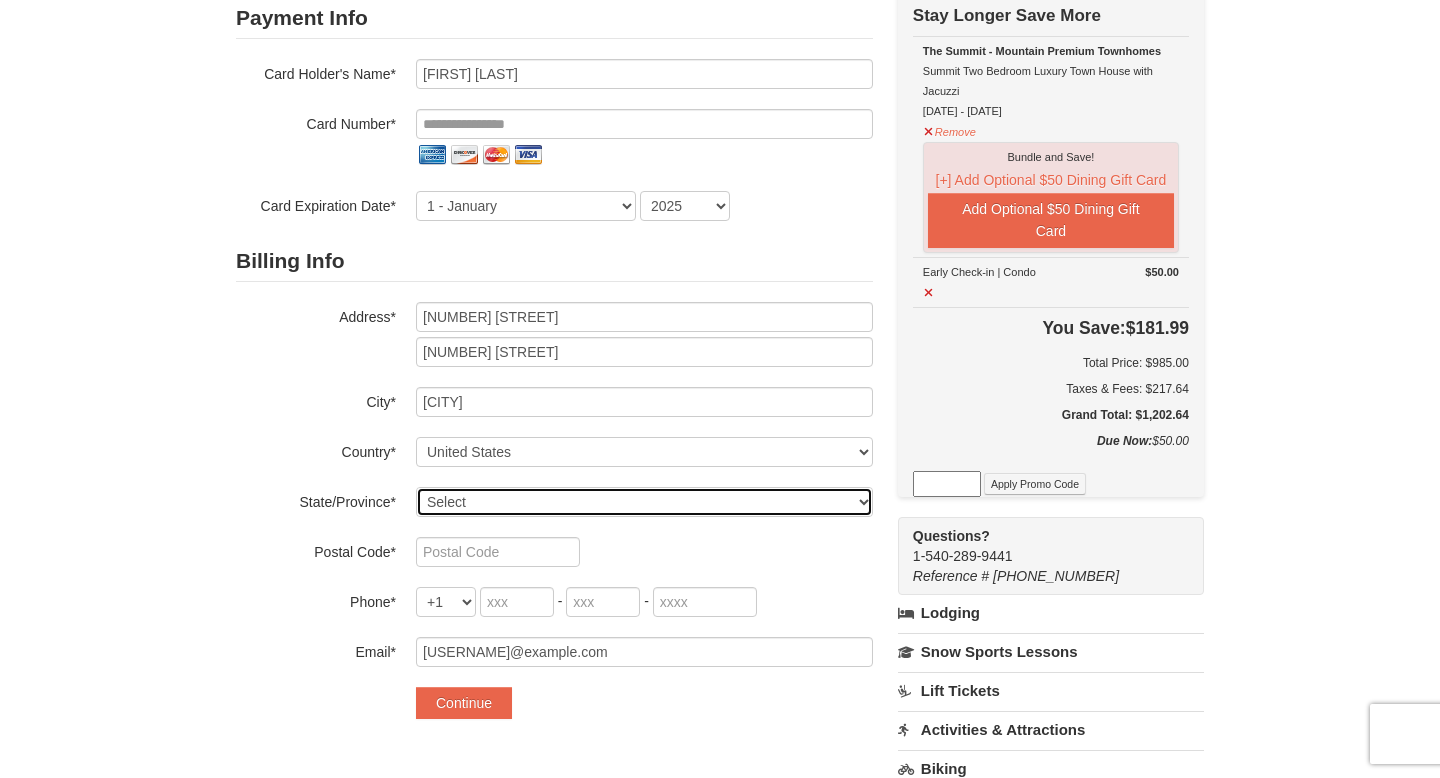 select on "VA" 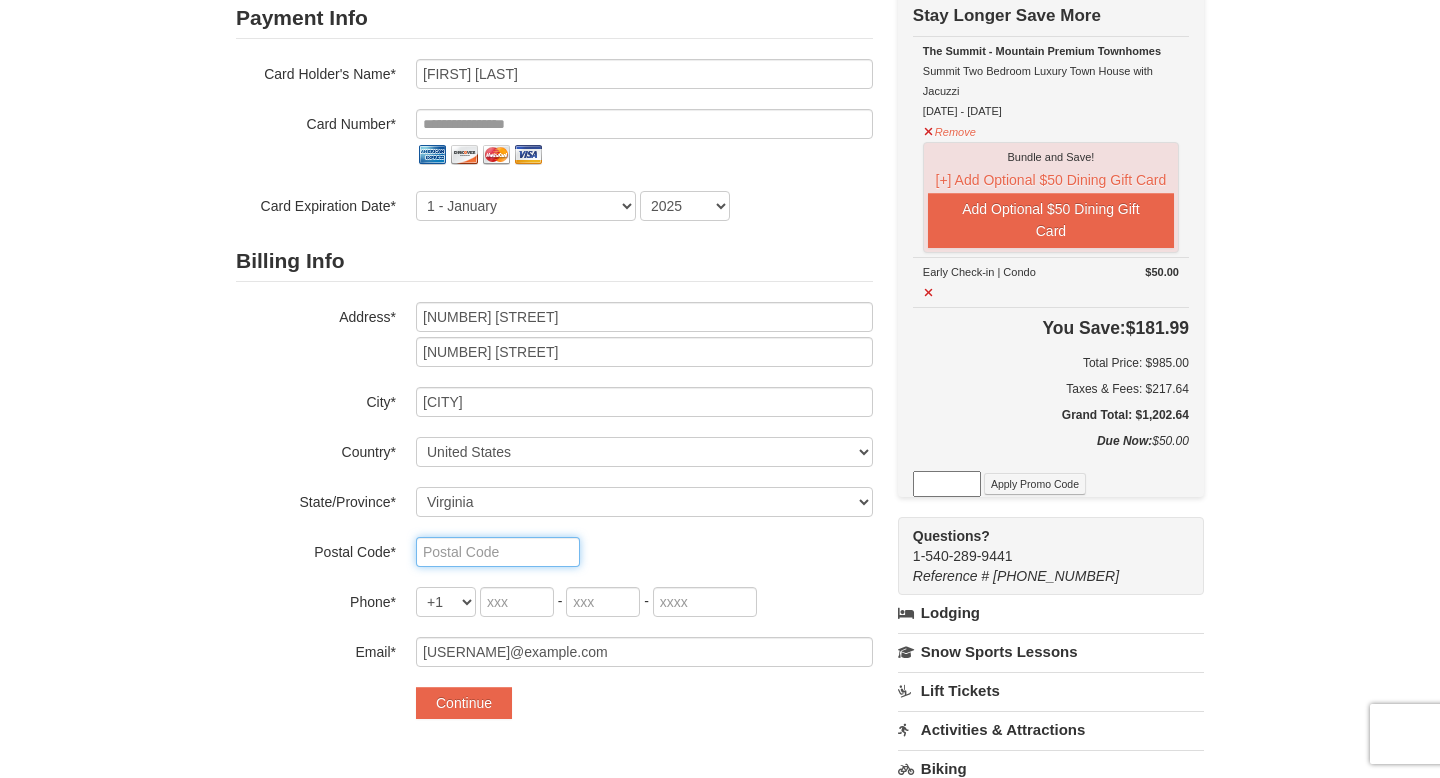 type on "22407" 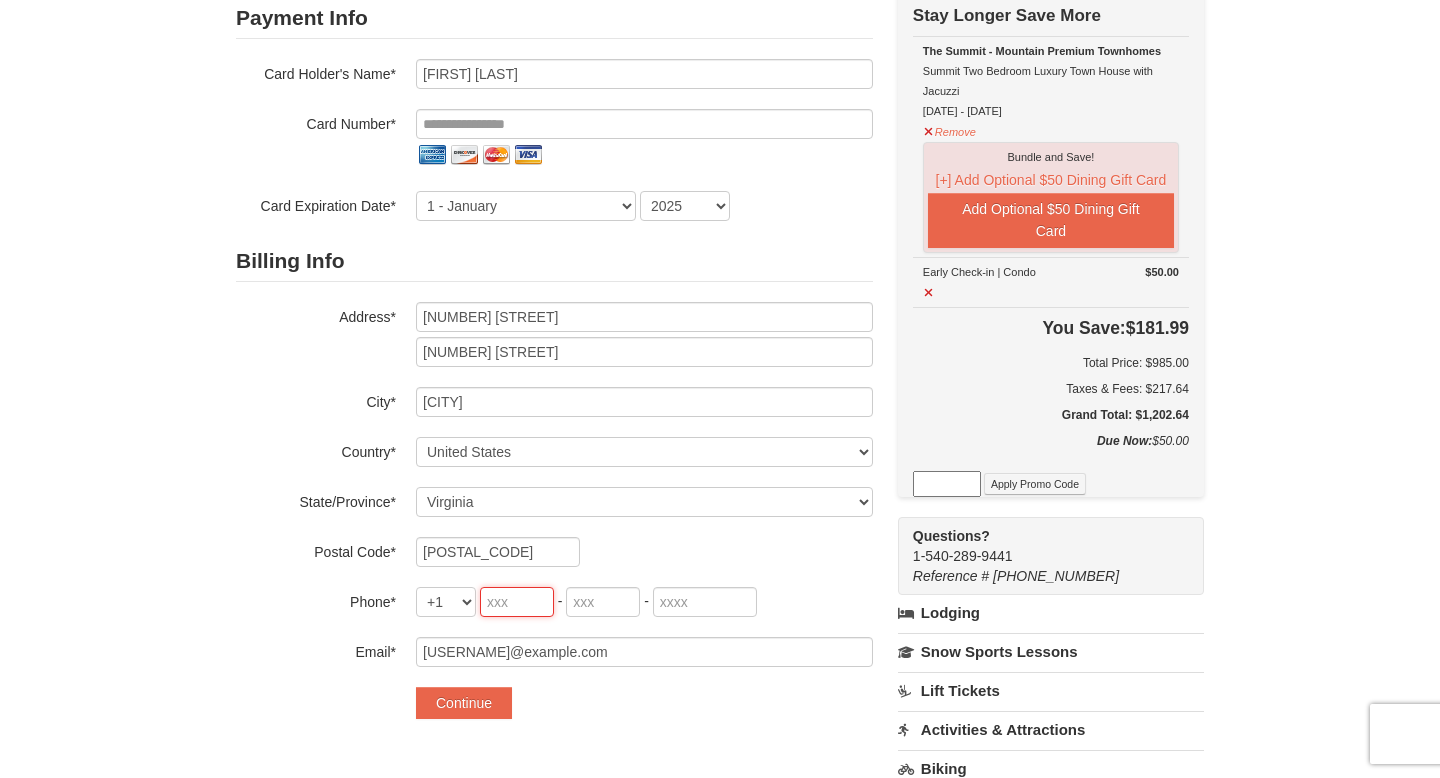 type on "615" 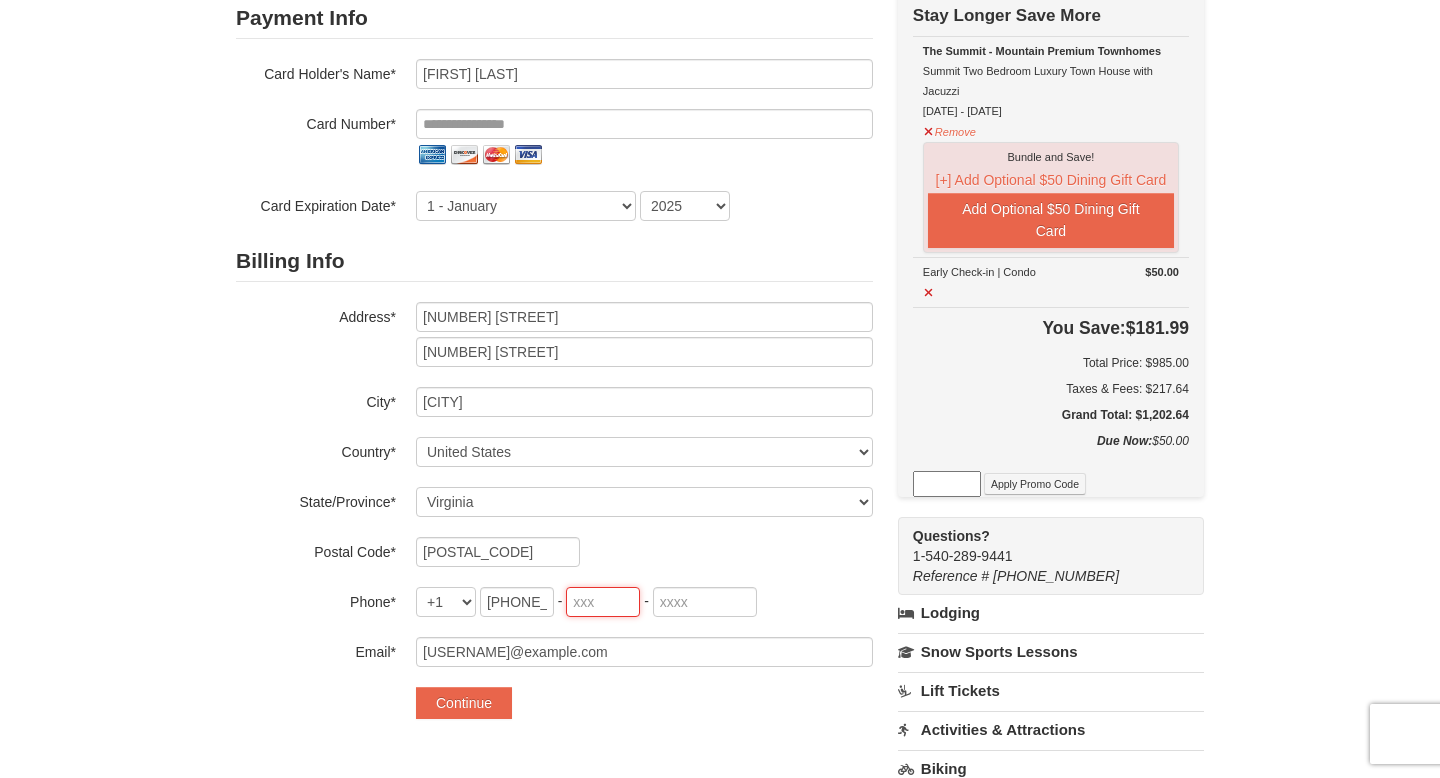 type on "944" 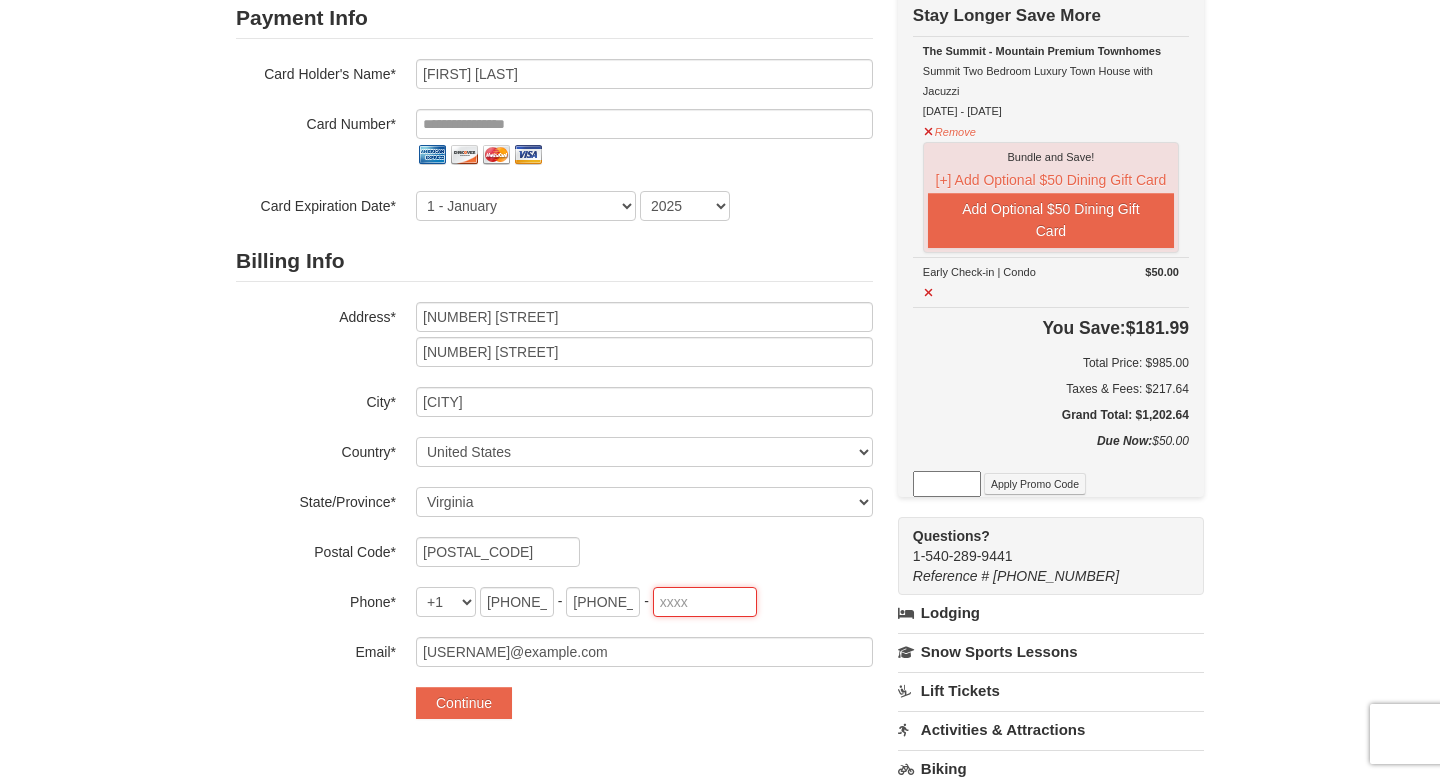 type on "7575" 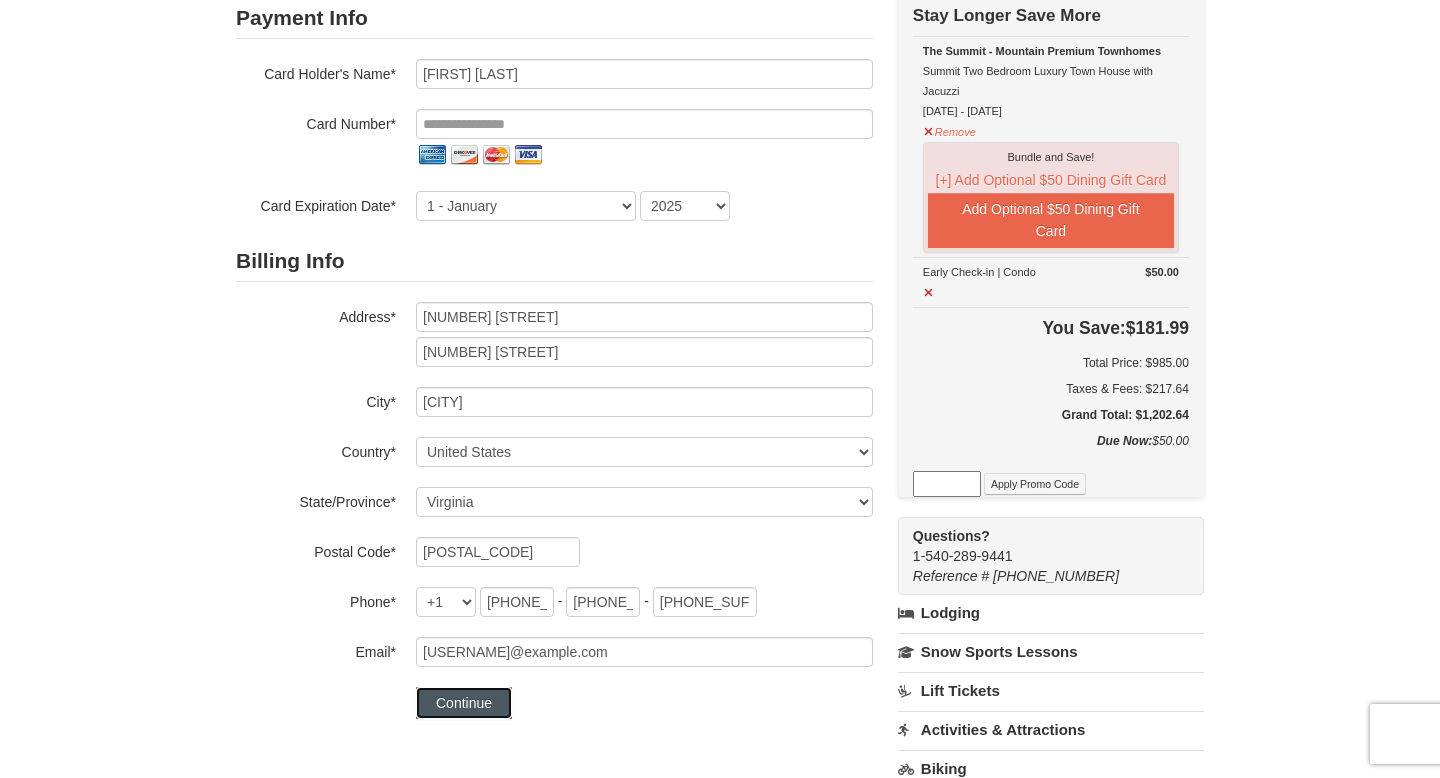 click on "Continue" at bounding box center (464, 703) 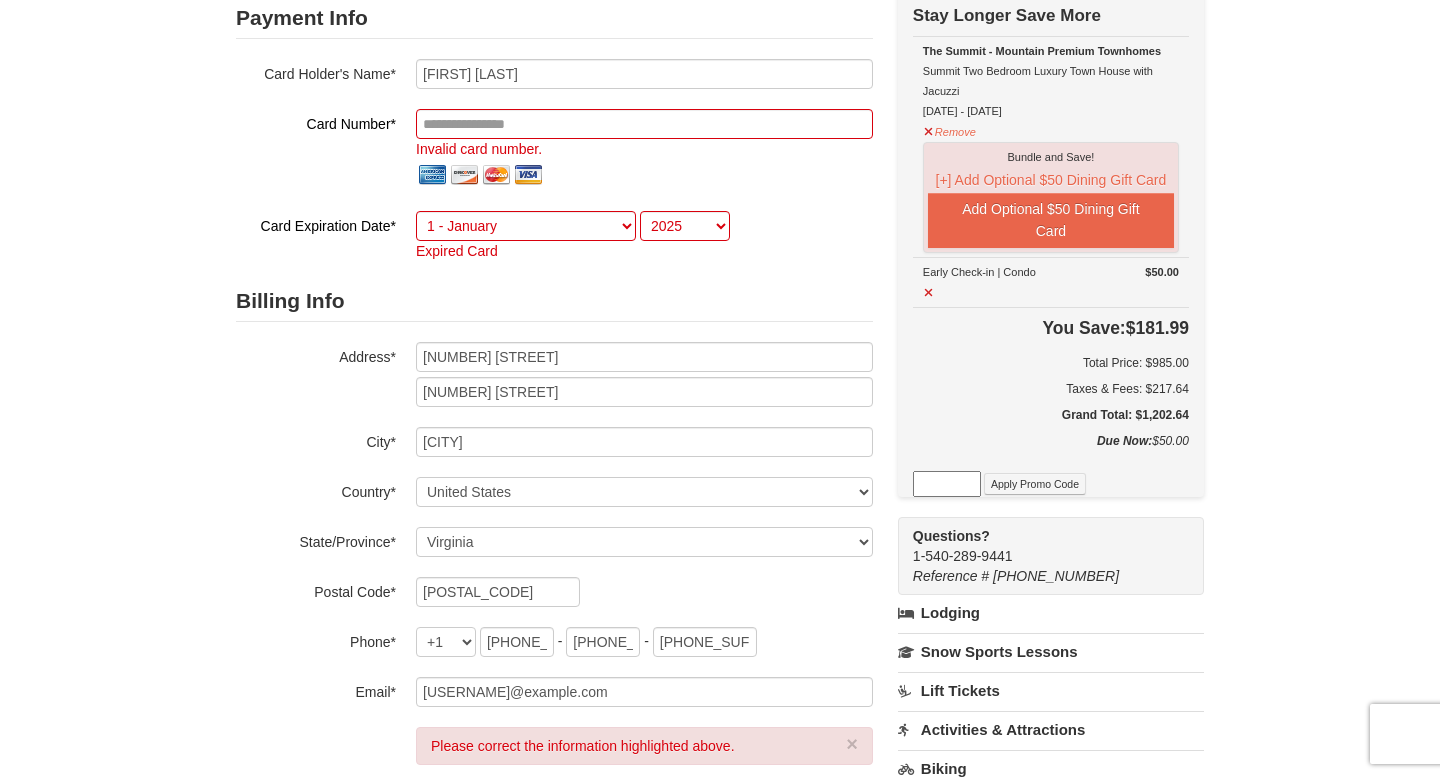click on "Invalid card number." at bounding box center (479, 149) 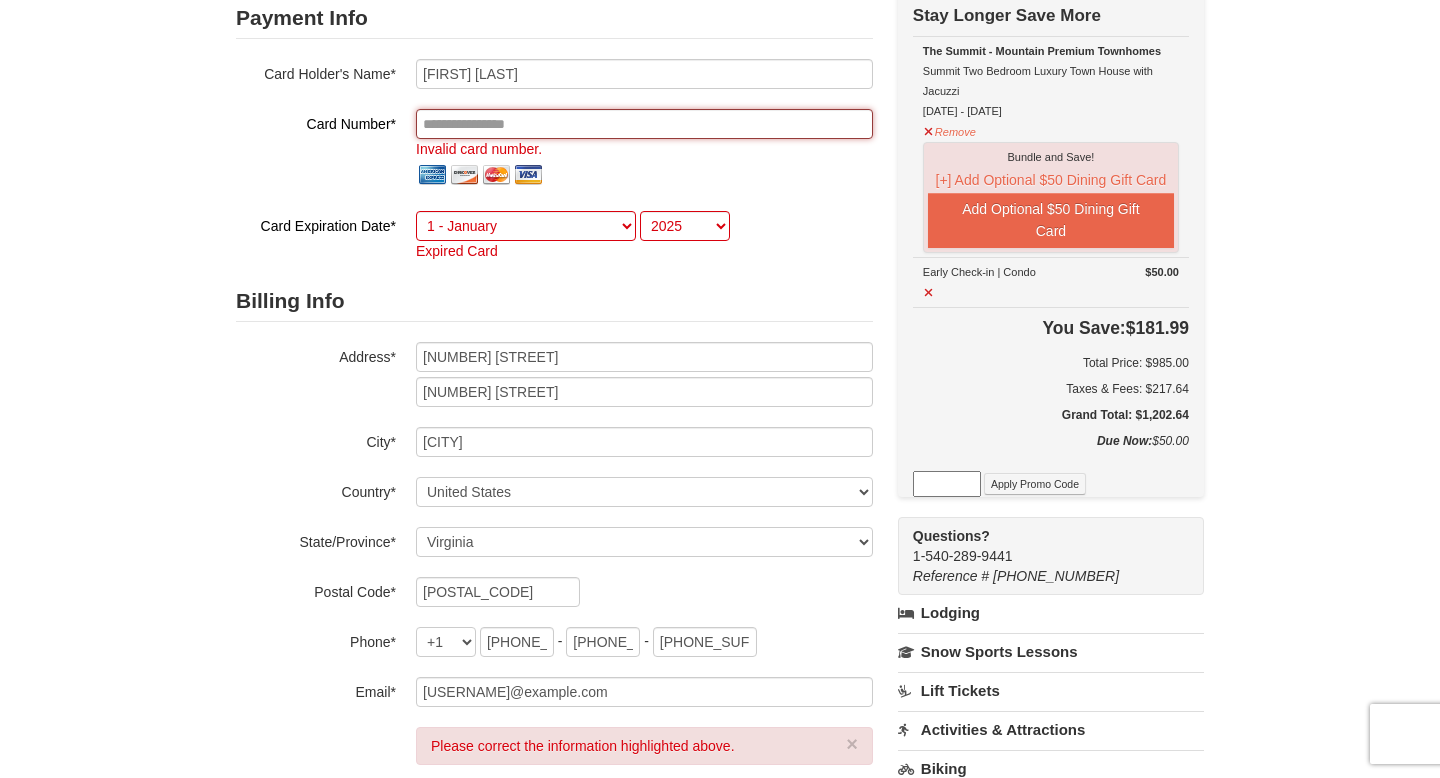 click at bounding box center (644, 124) 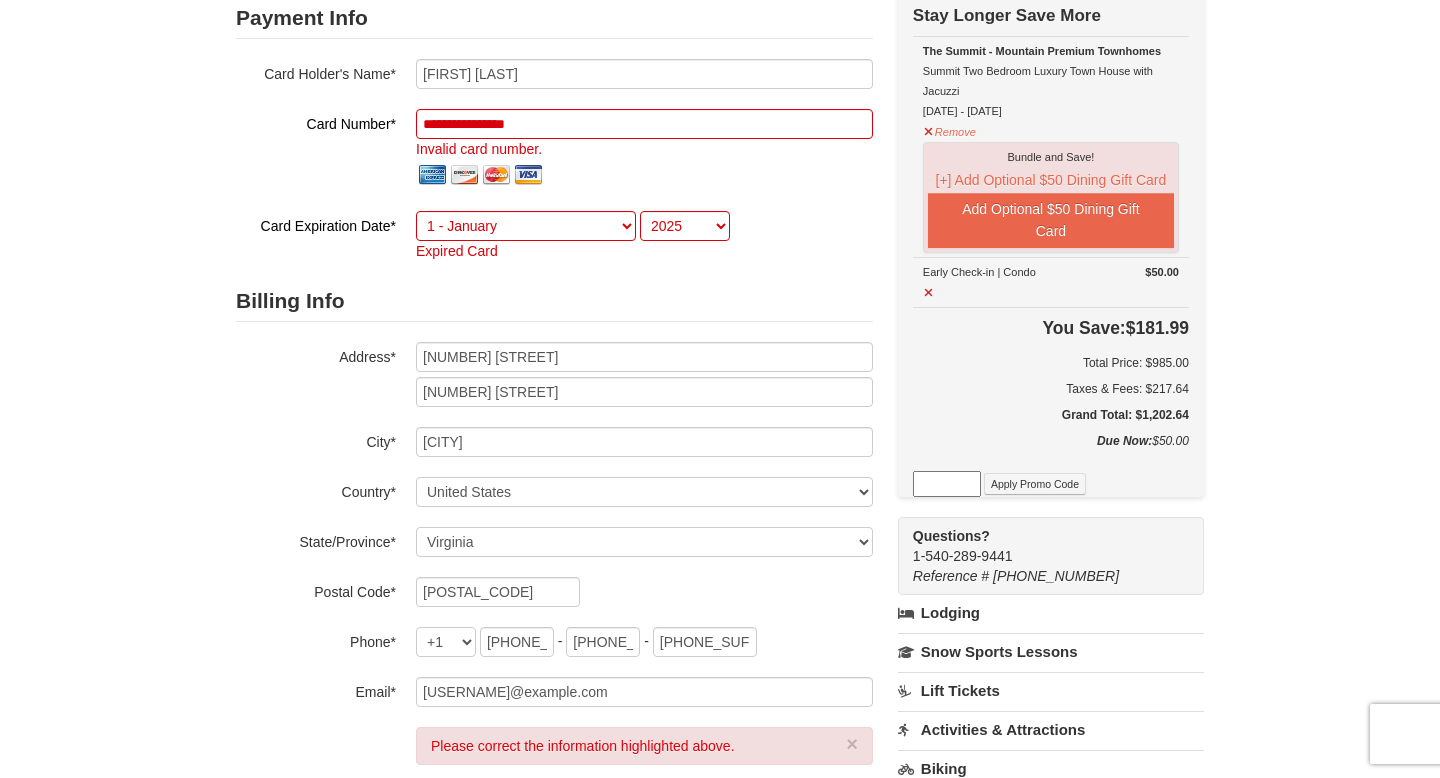 select on "2029" 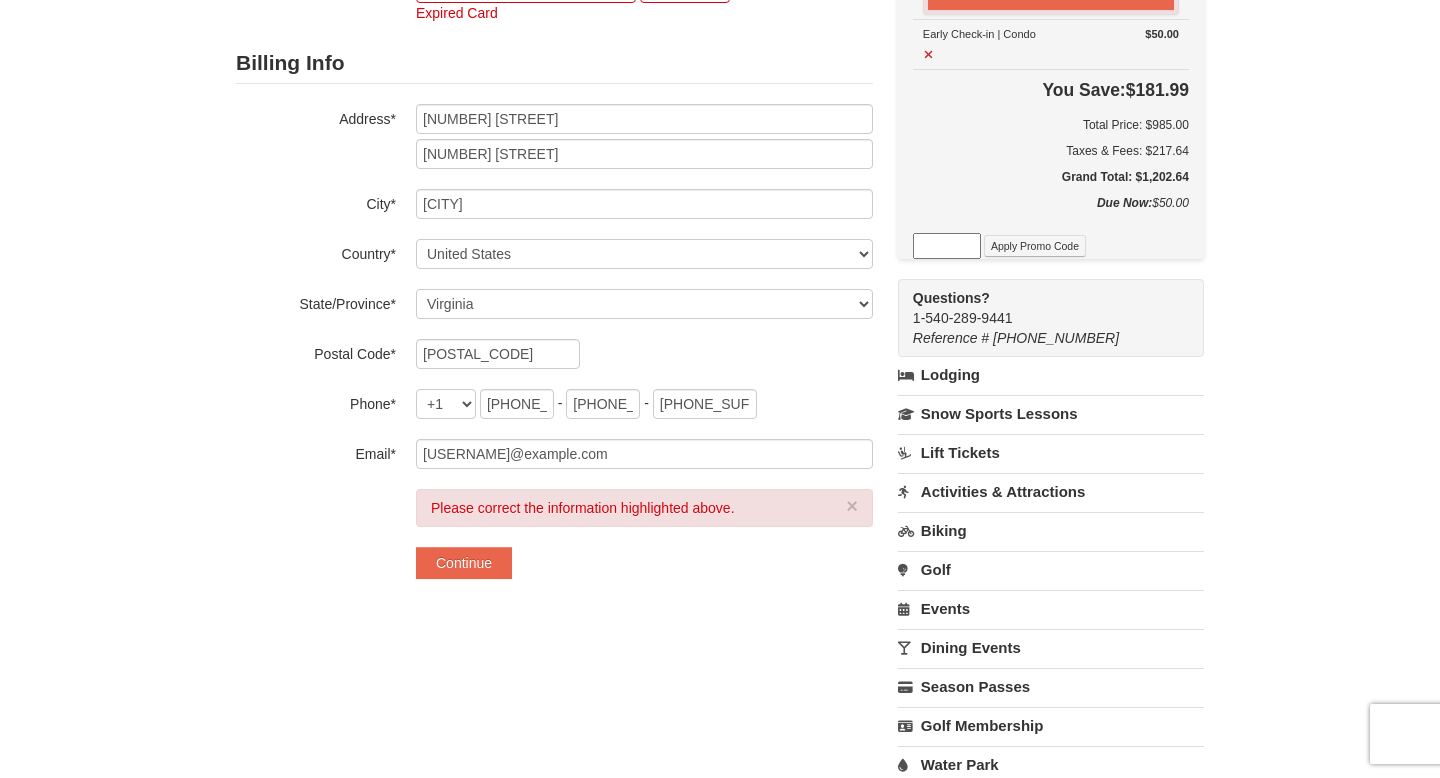 scroll, scrollTop: 428, scrollLeft: 0, axis: vertical 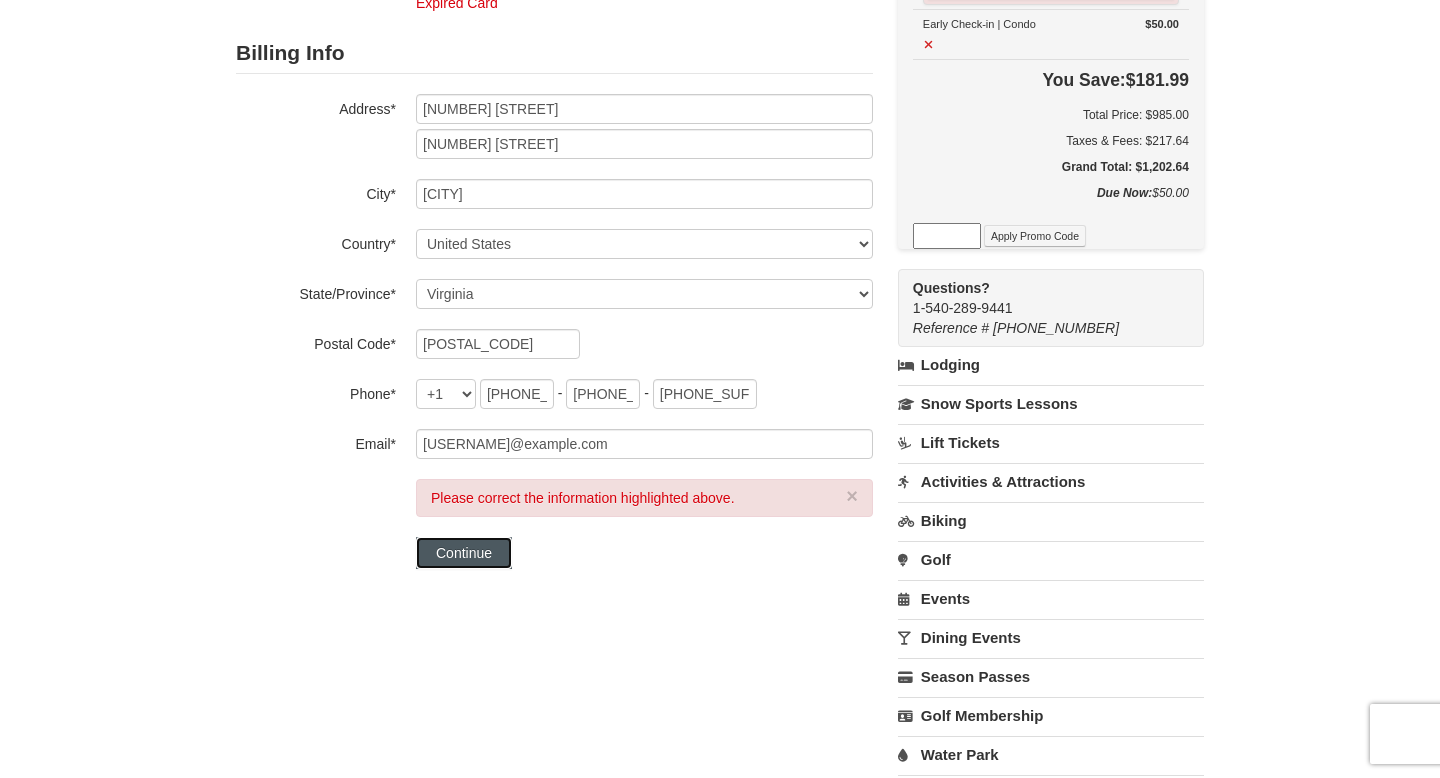 click on "Continue" at bounding box center [464, 553] 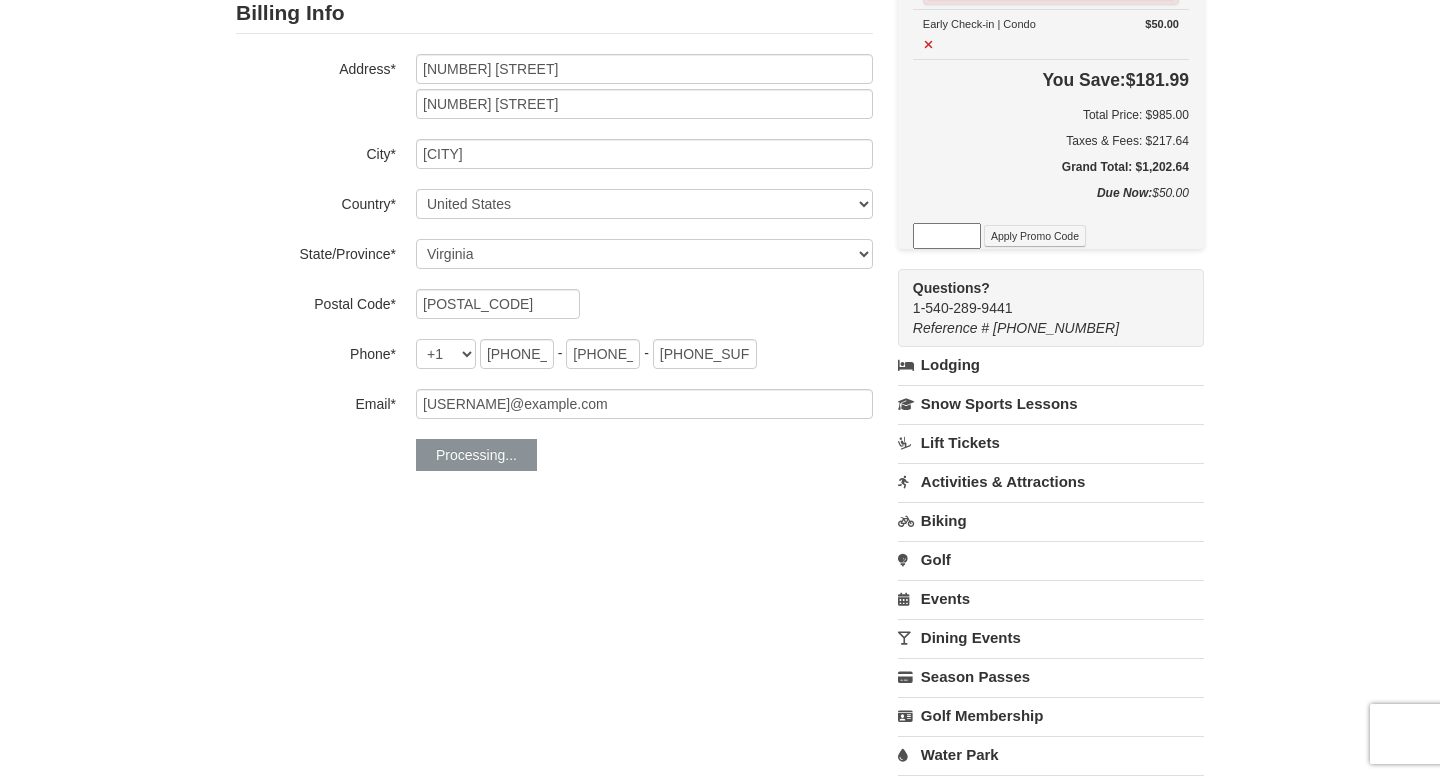 scroll, scrollTop: 408, scrollLeft: 0, axis: vertical 